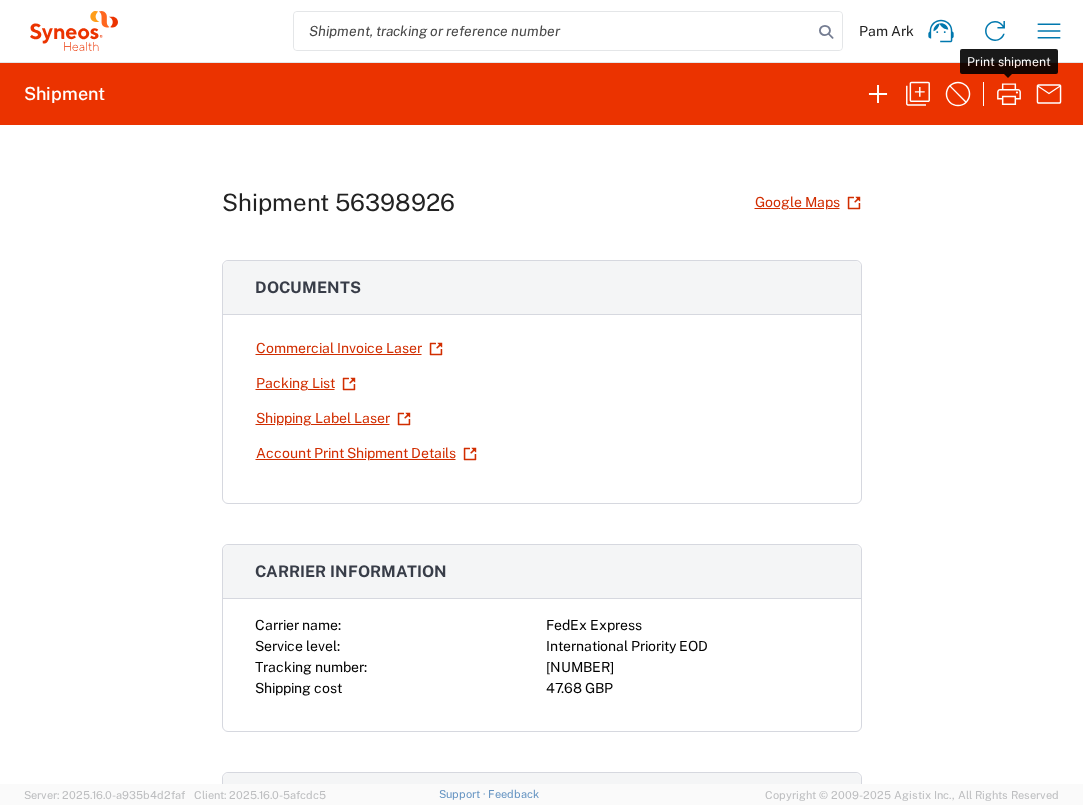 scroll, scrollTop: 0, scrollLeft: 0, axis: both 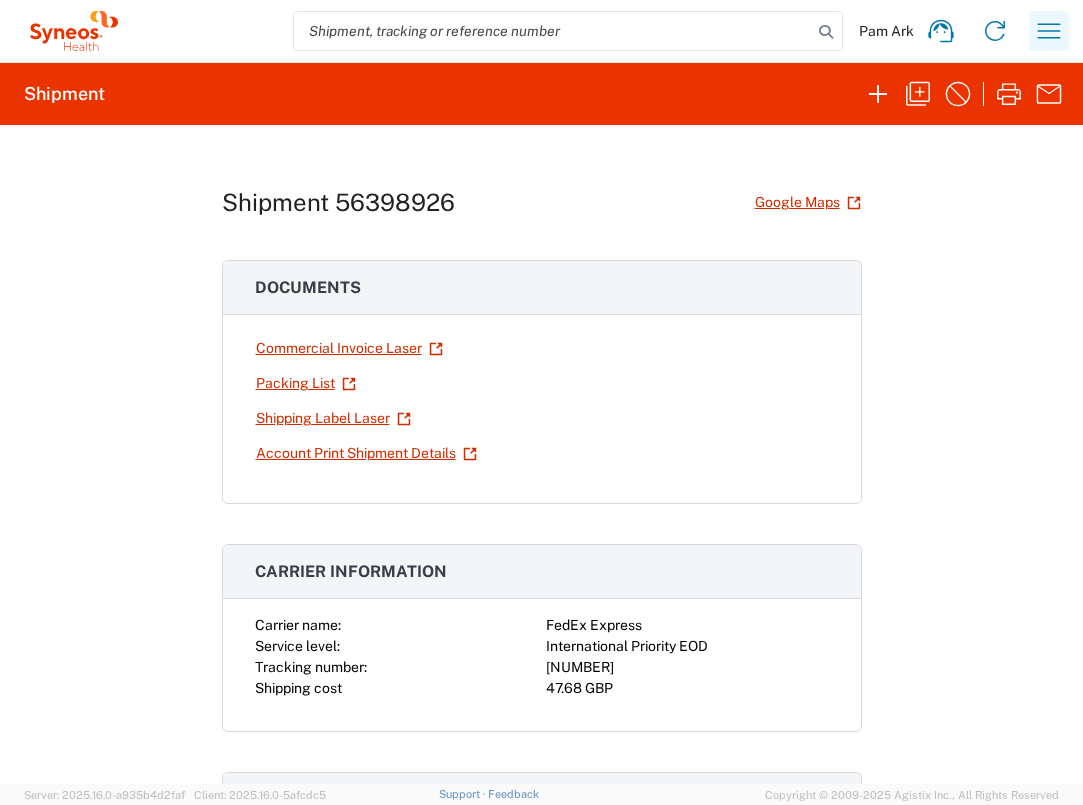 click 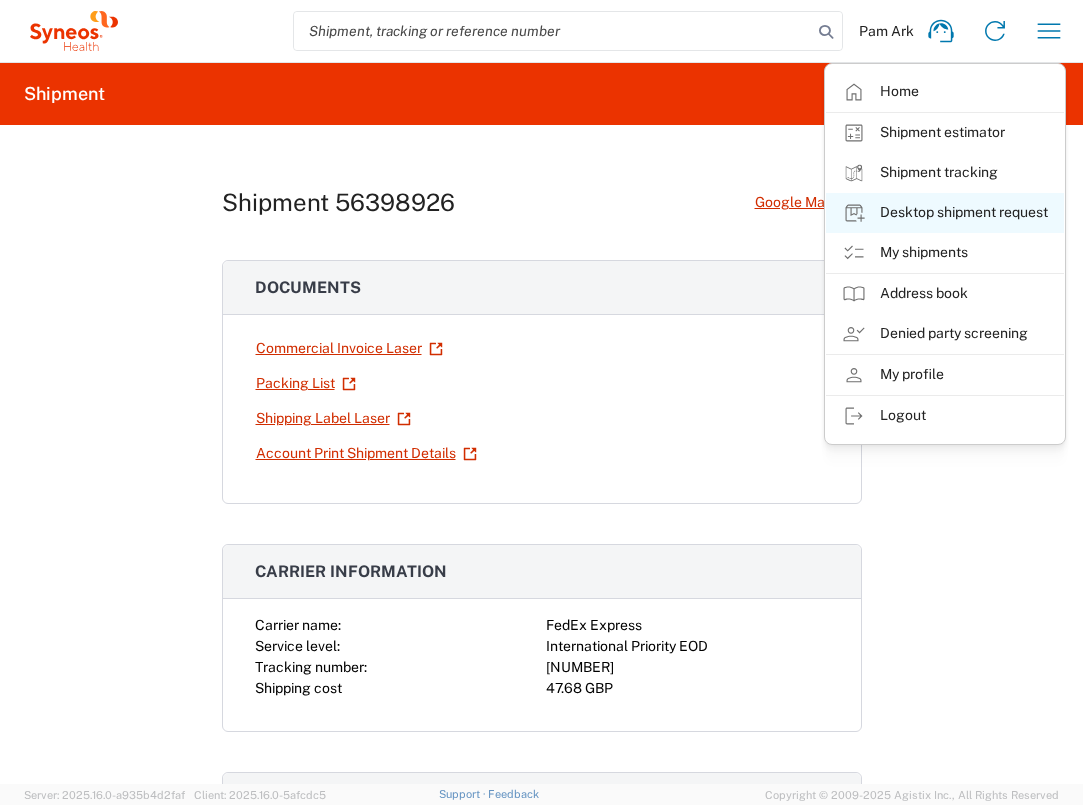click on "Desktop shipment request" 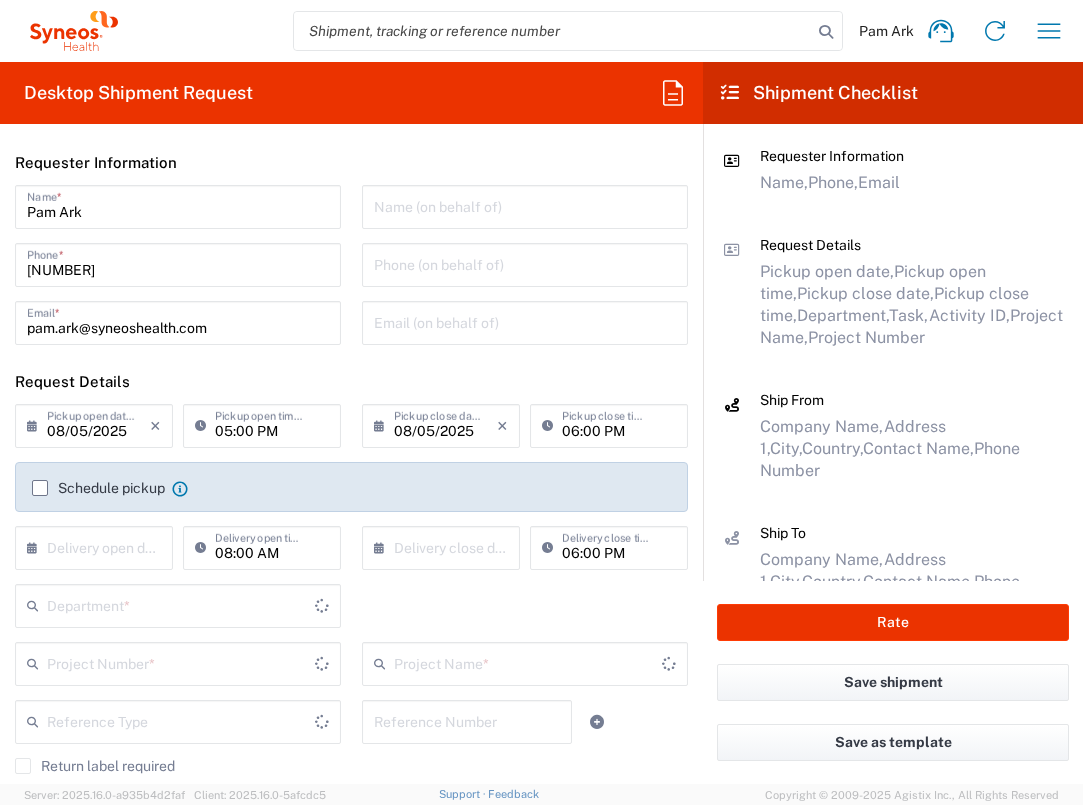 type on "England" 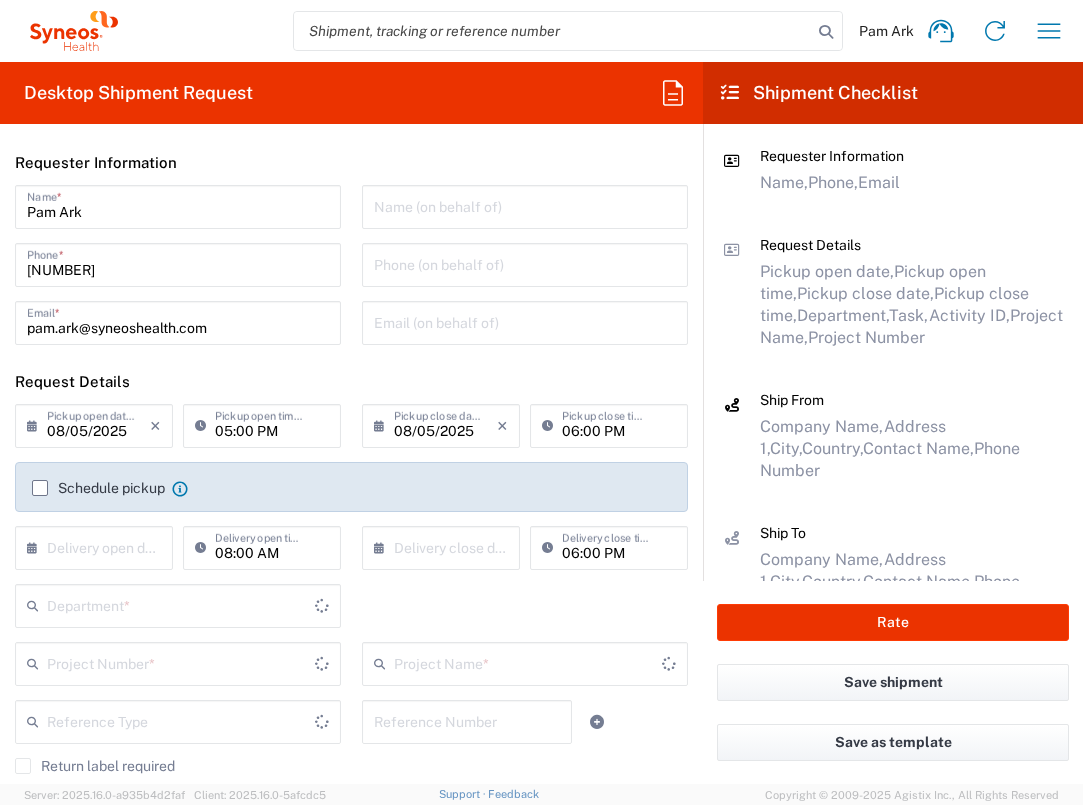 type on "United Kingdom" 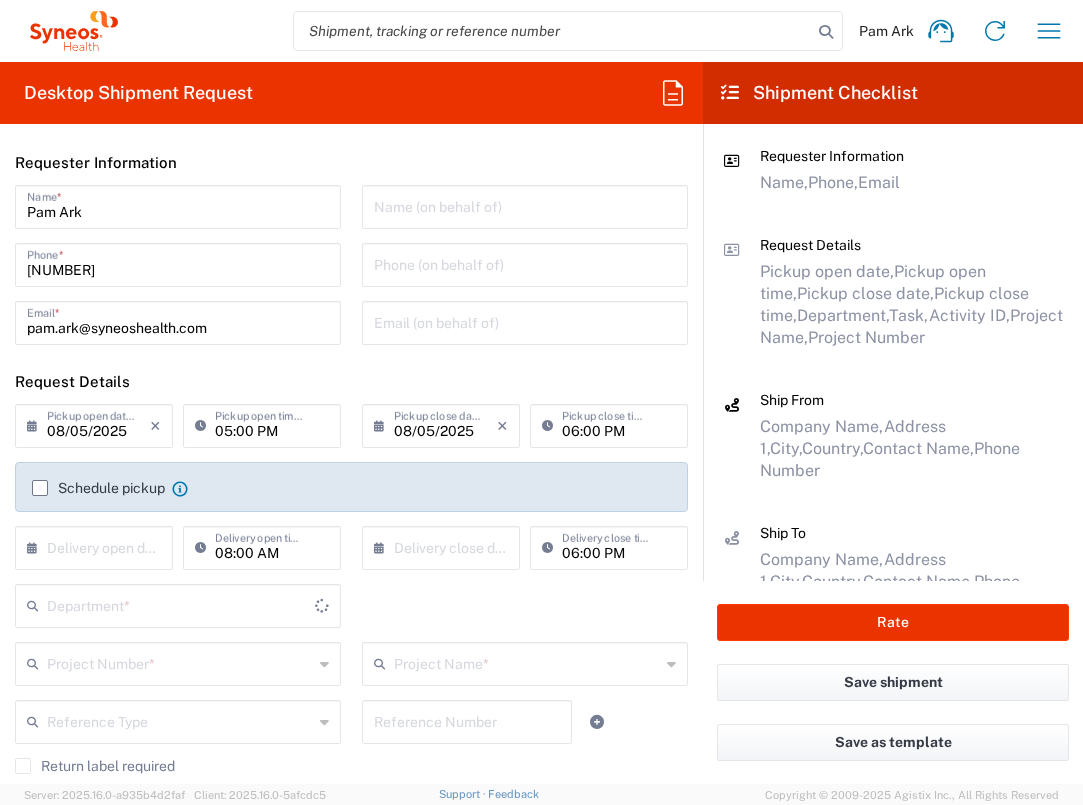 type on "3235" 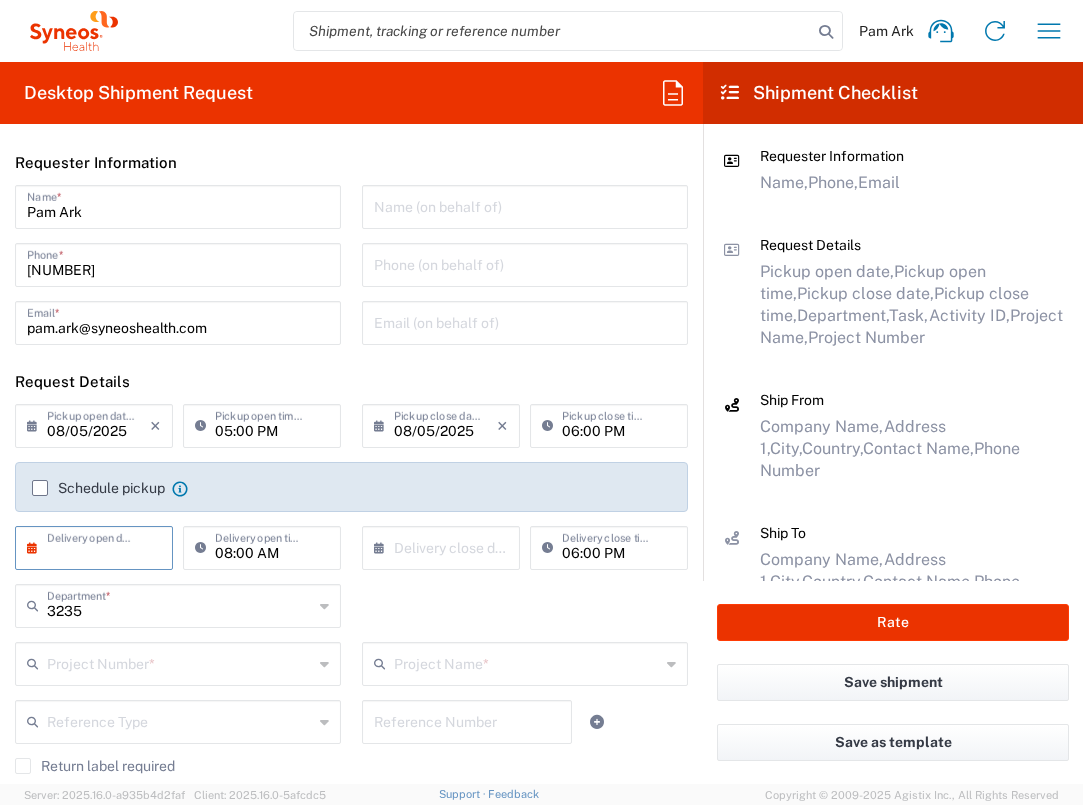 click at bounding box center [98, 546] 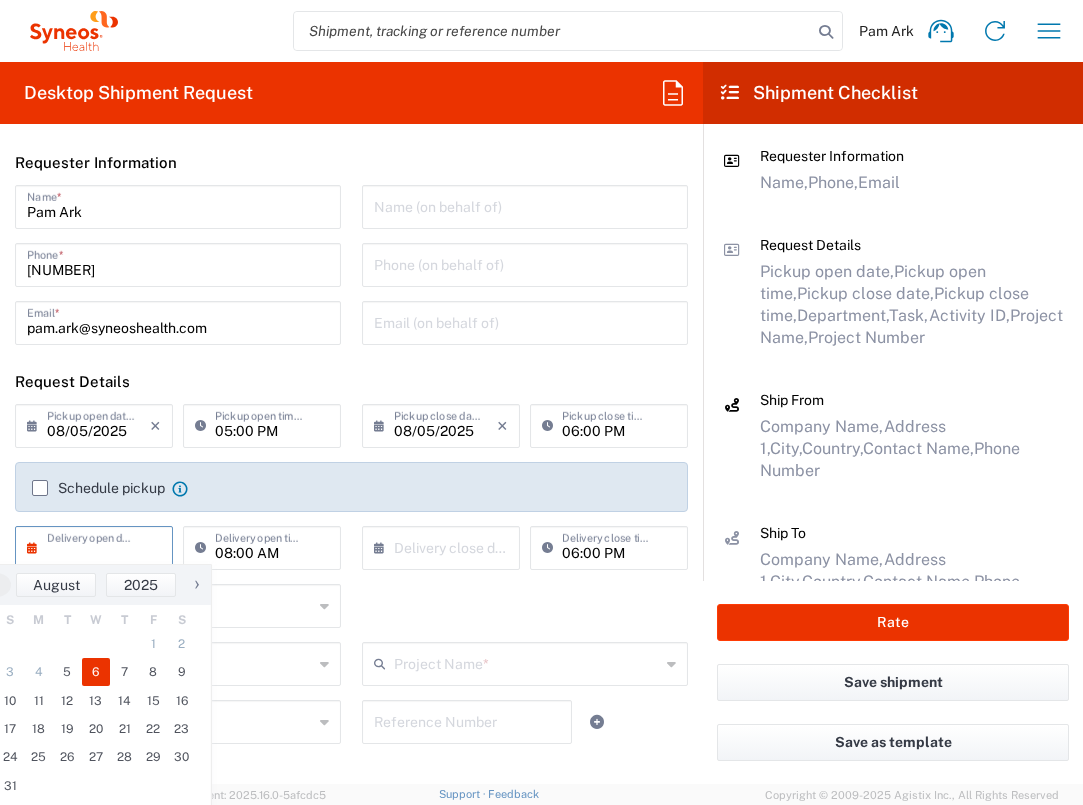 drag, startPoint x: 89, startPoint y: 670, endPoint x: 221, endPoint y: 654, distance: 132.96616 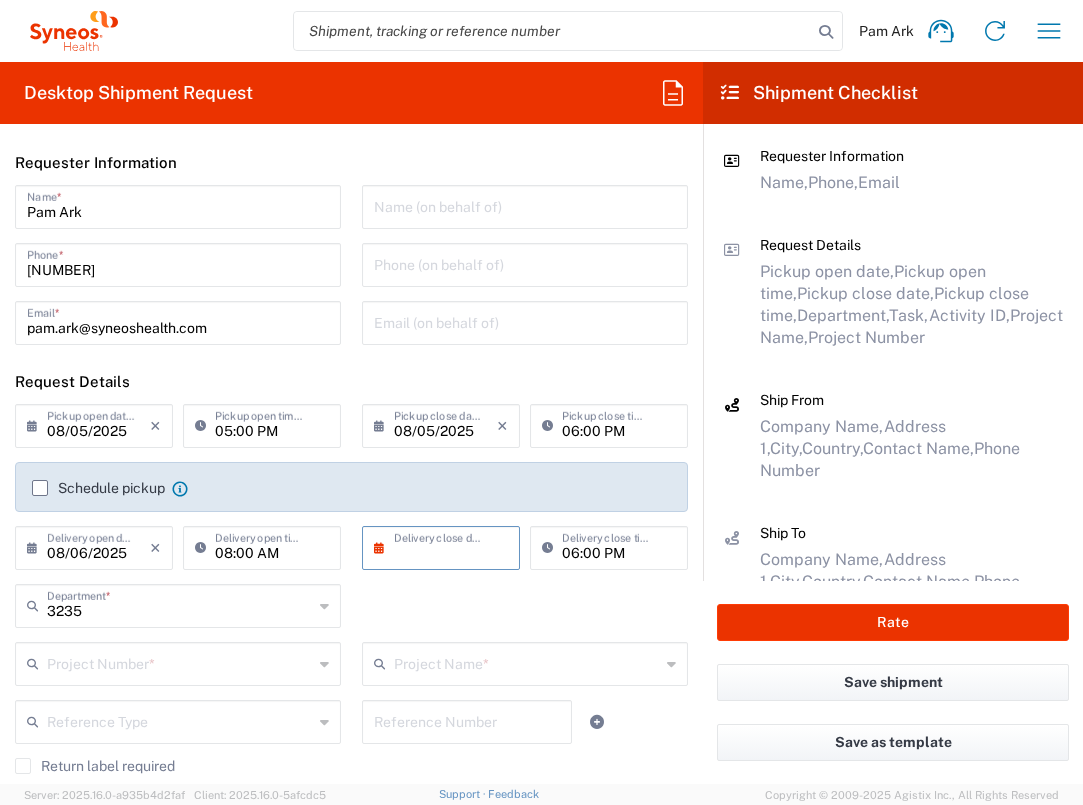 click at bounding box center [445, 546] 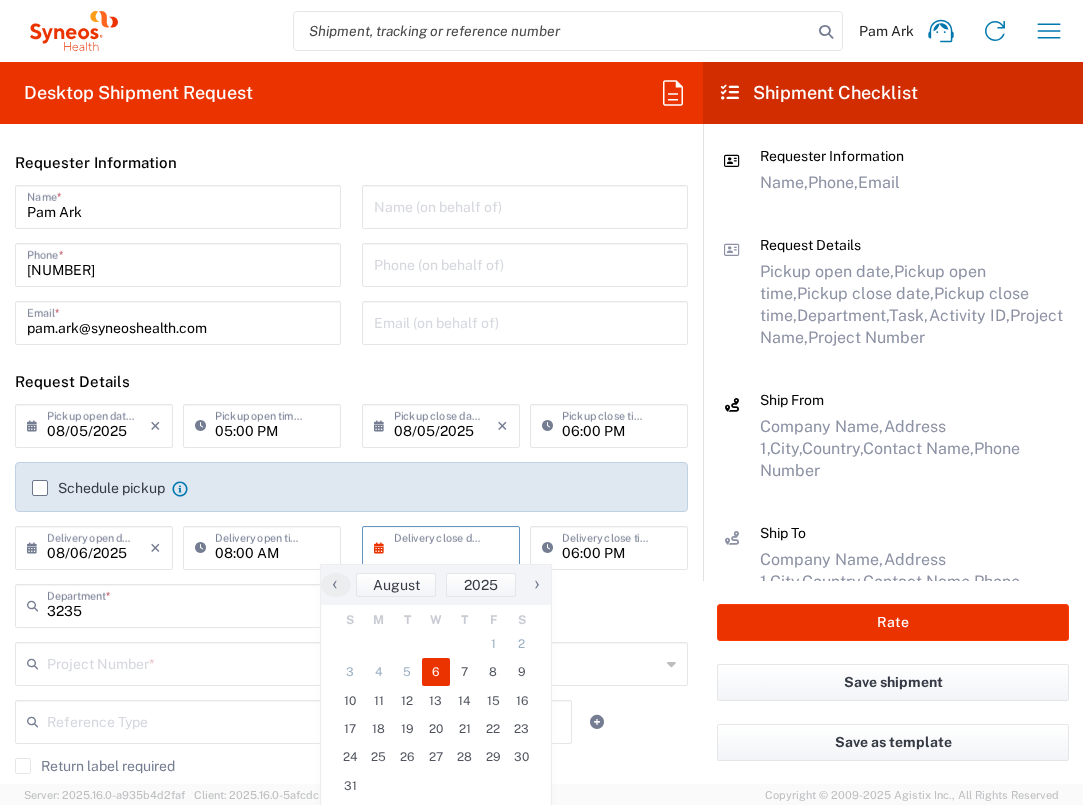 click on "6" 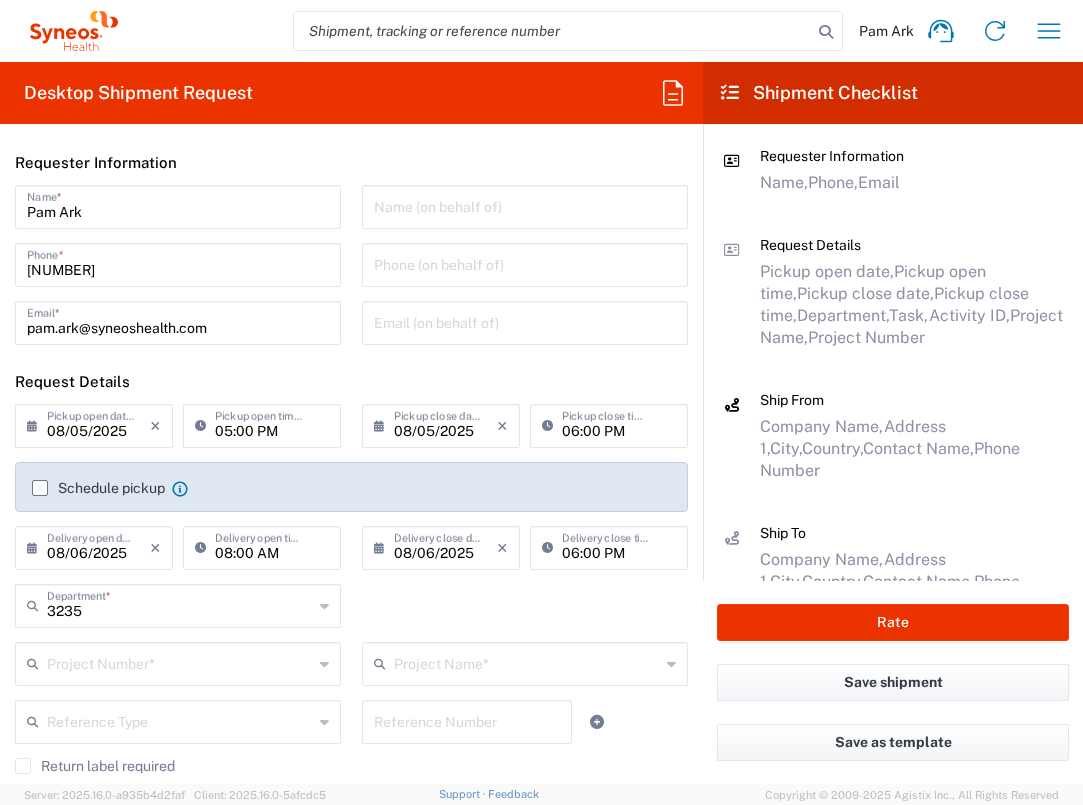 click at bounding box center (180, 662) 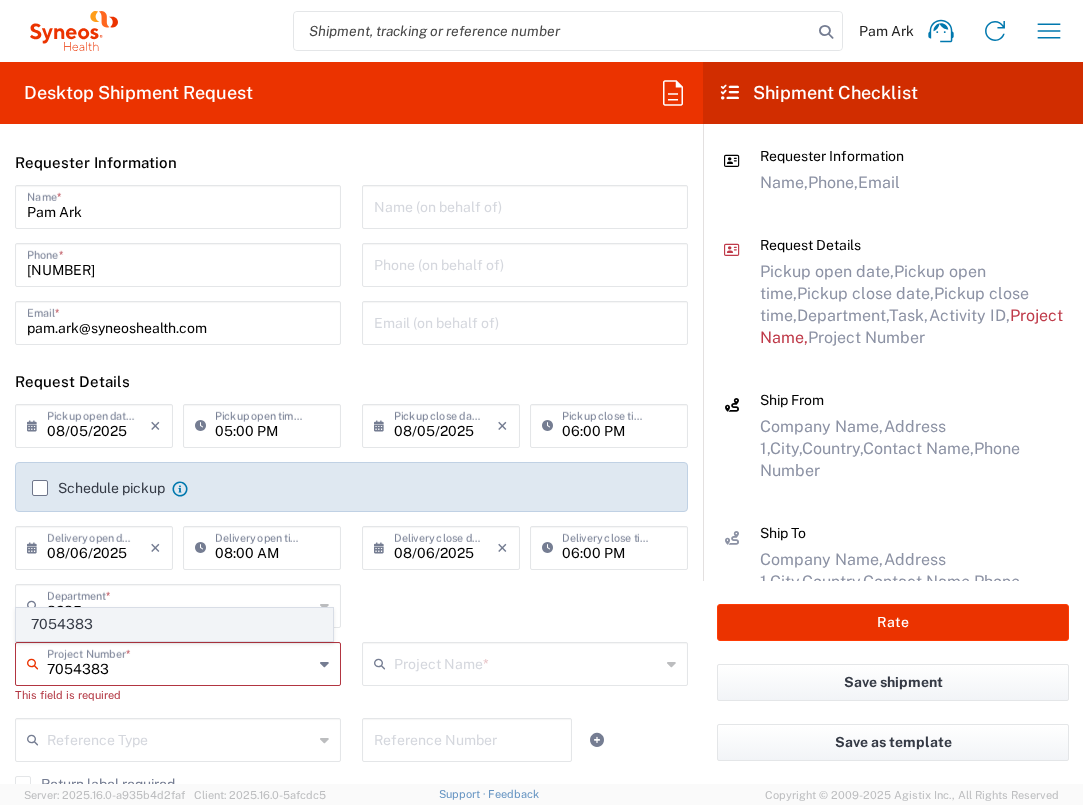 type on "7054383" 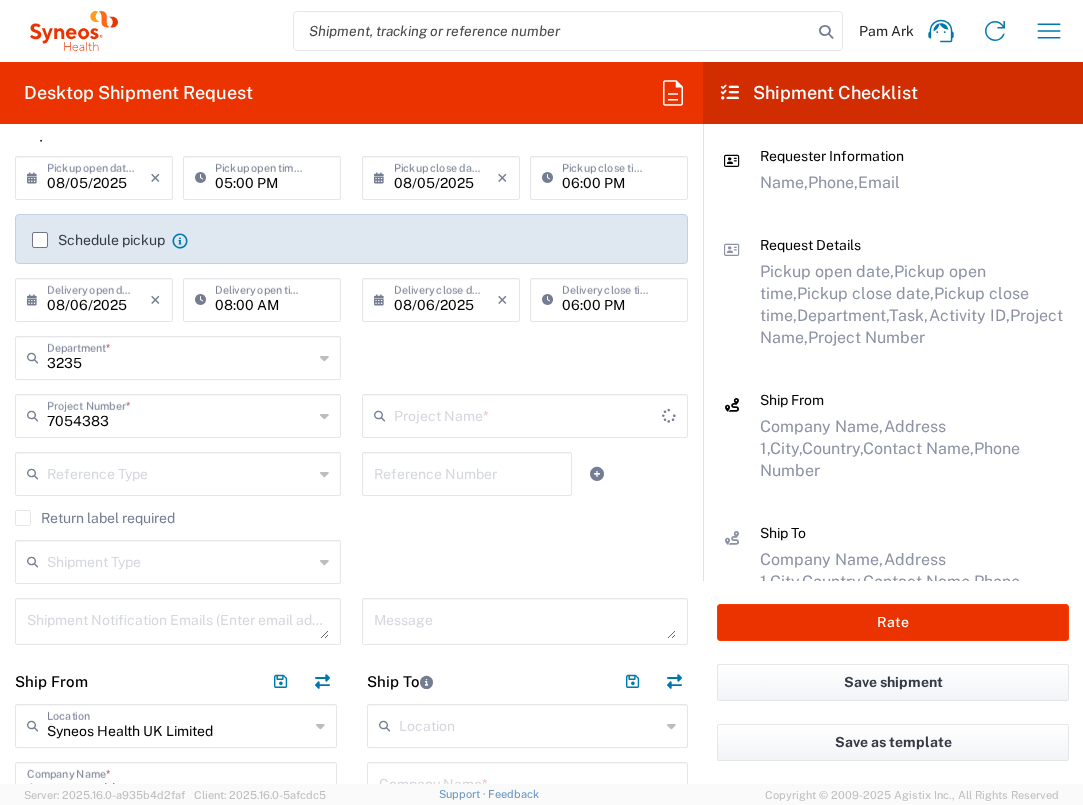 type on "[CITY] [POSTALCODE]" 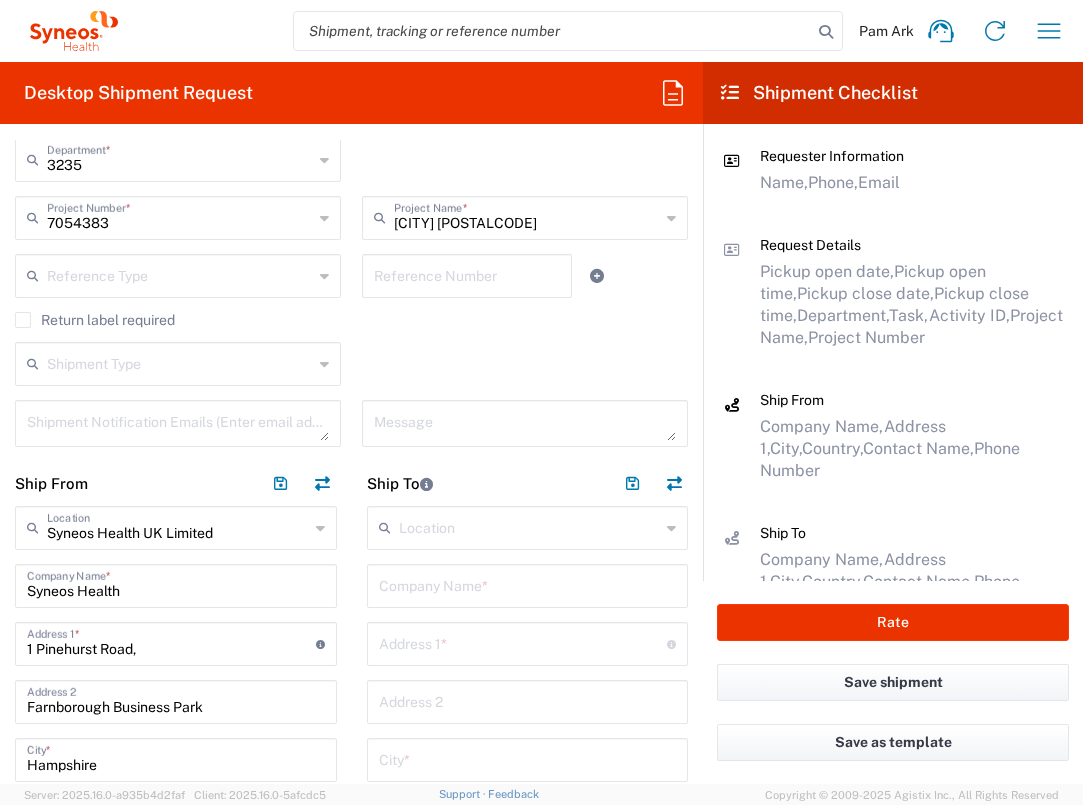 scroll, scrollTop: 469, scrollLeft: 0, axis: vertical 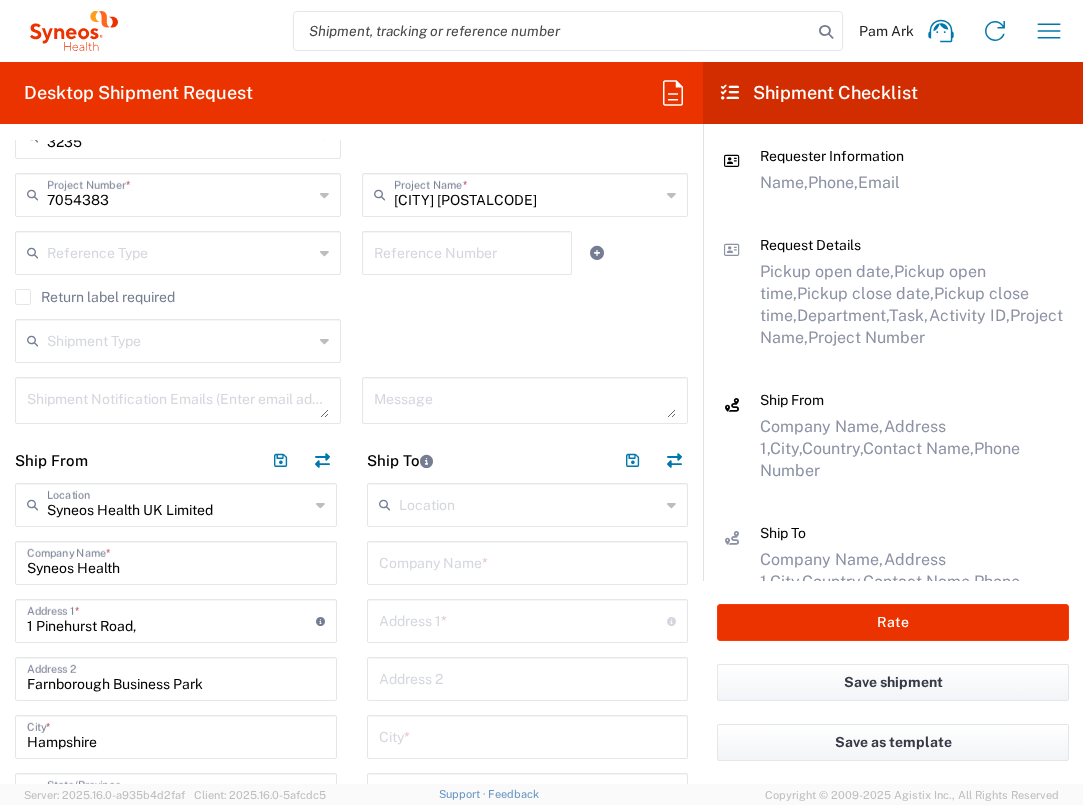 click at bounding box center (528, 561) 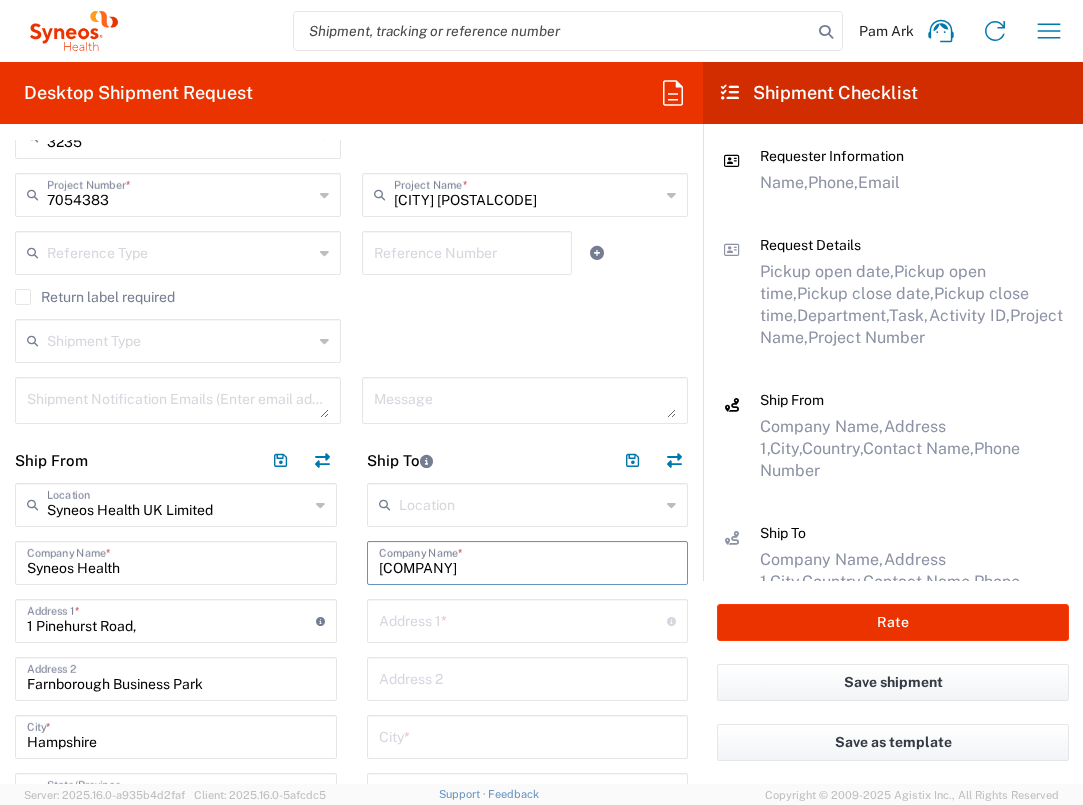 type on "[COMPANY]" 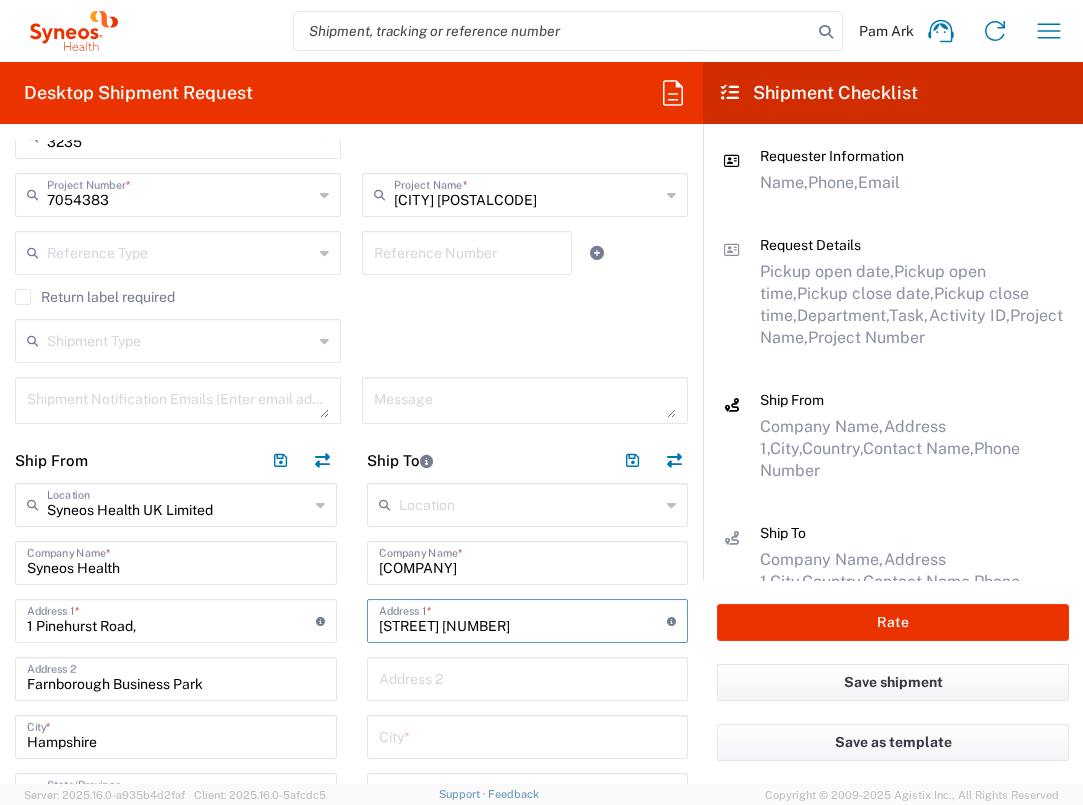 type on "[STREET] [NUMBER]" 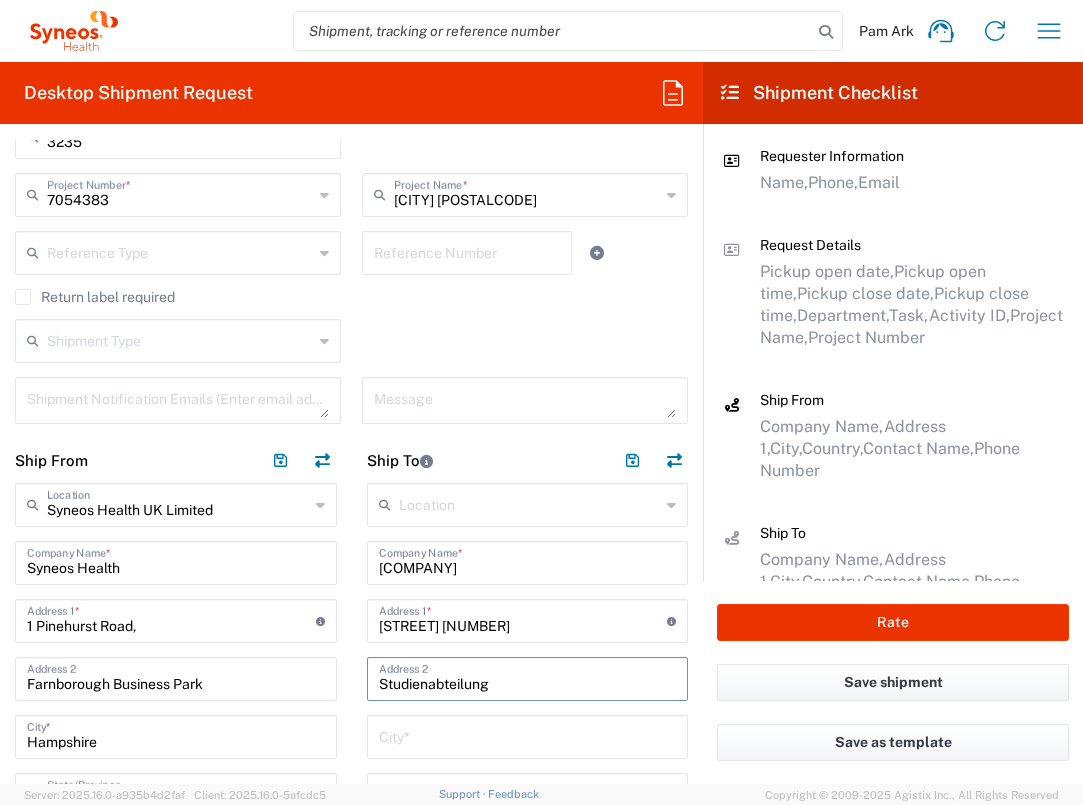 type on "Studienabteilung" 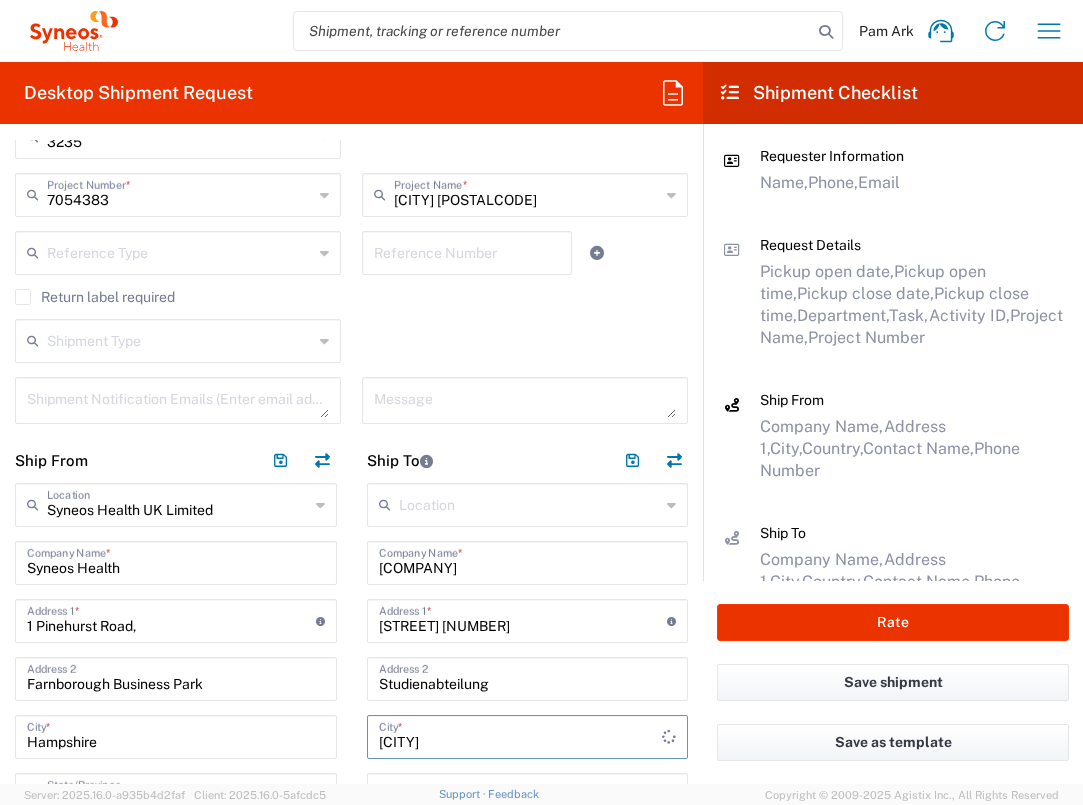 type on "[CITY]" 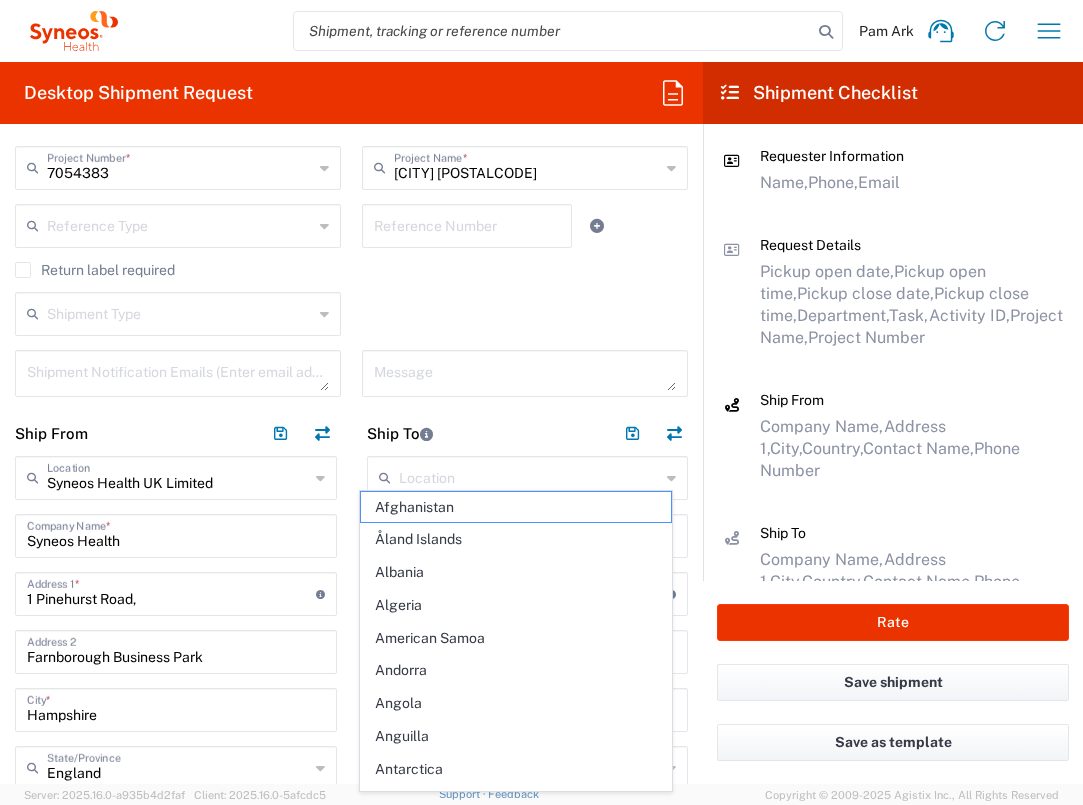 scroll, scrollTop: 858, scrollLeft: 0, axis: vertical 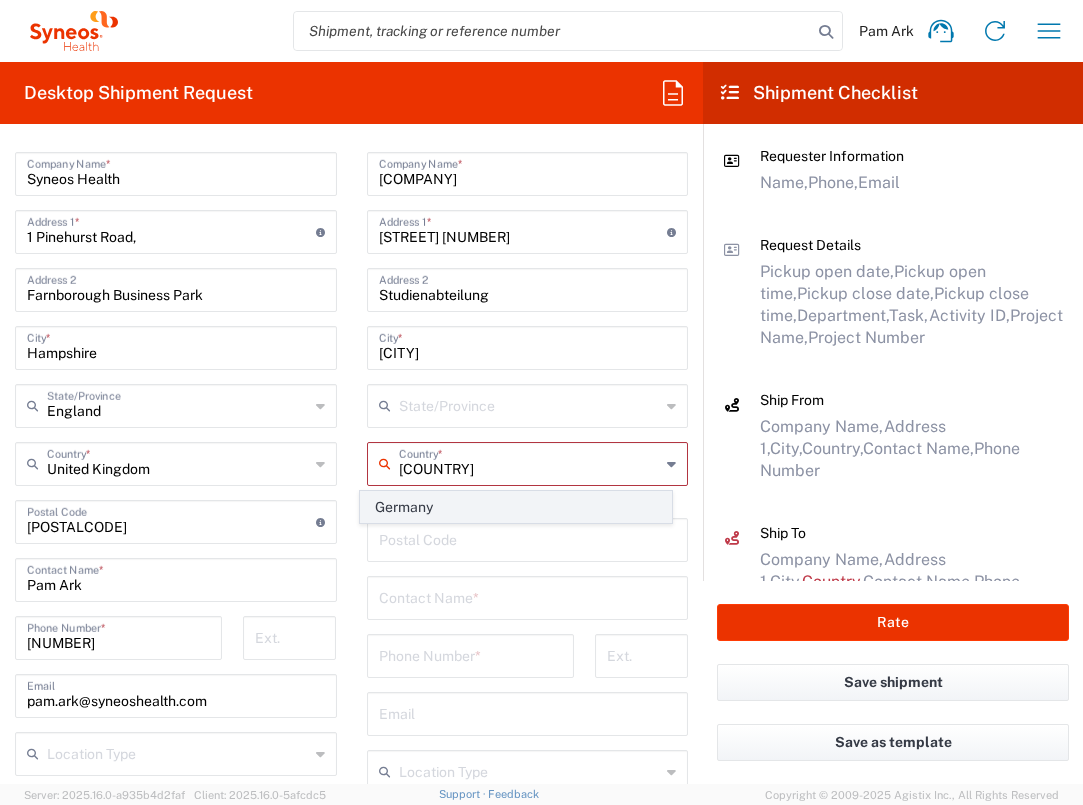 click on "Germany" 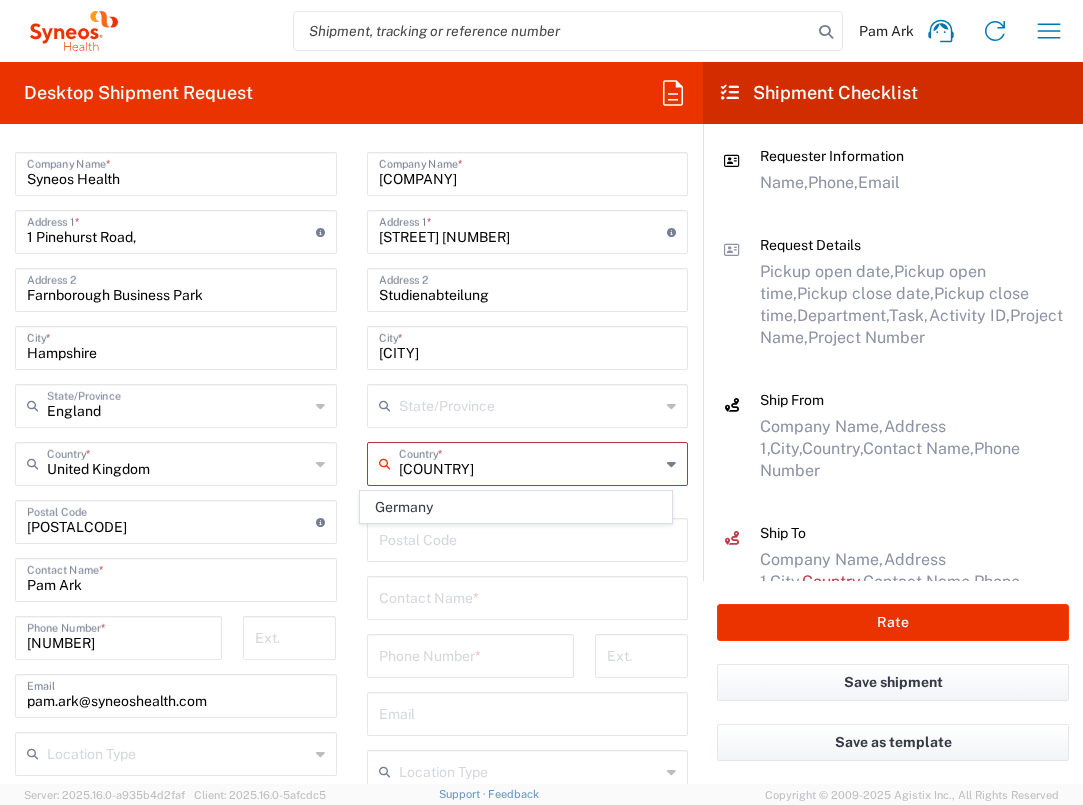 type on "Germany" 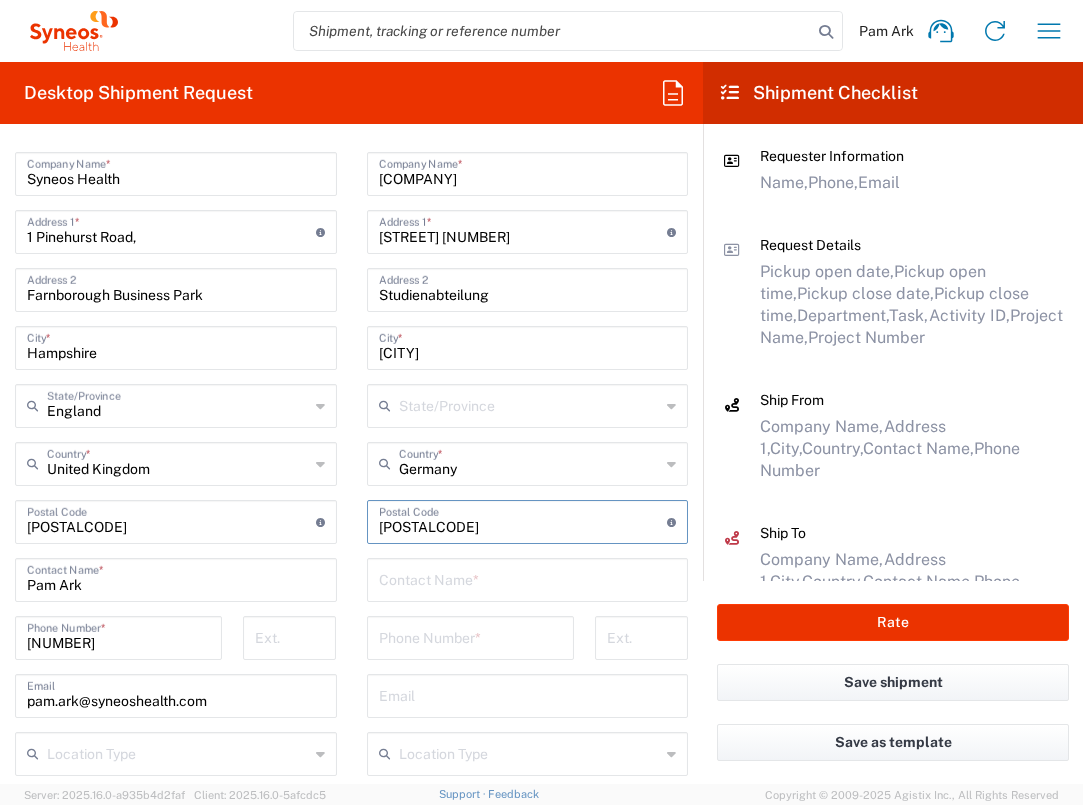type on "[POSTALCODE]" 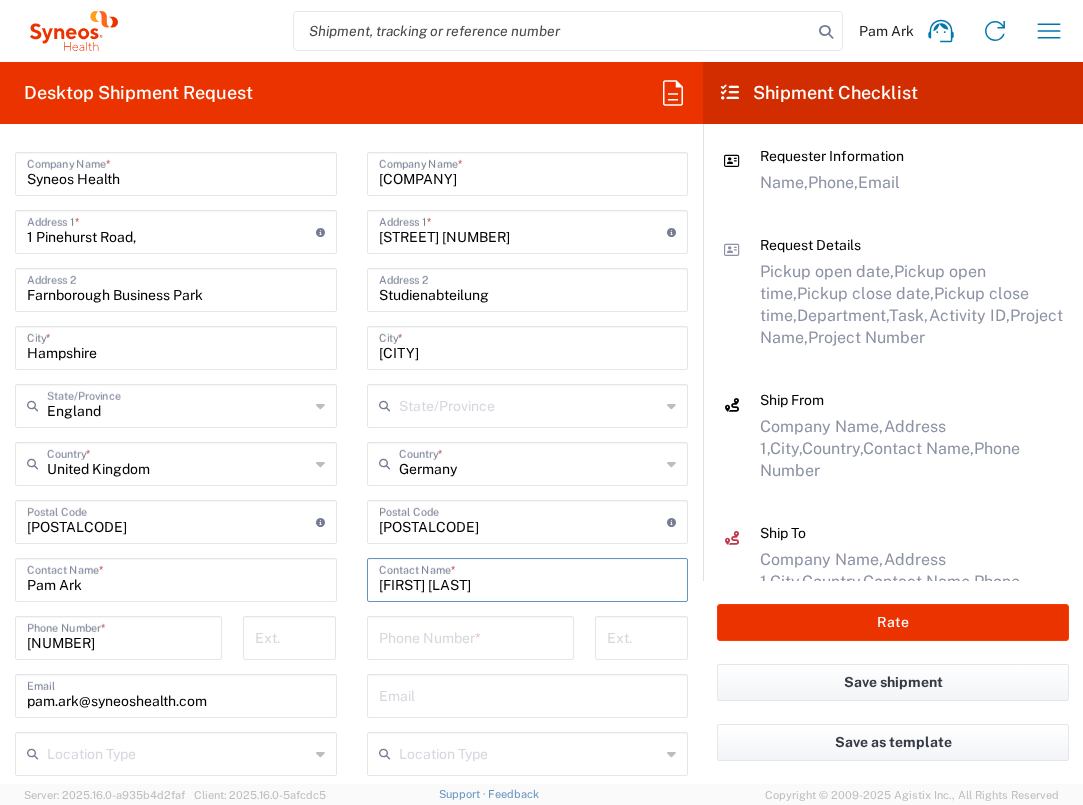 type on "[FIRST] [LAST]" 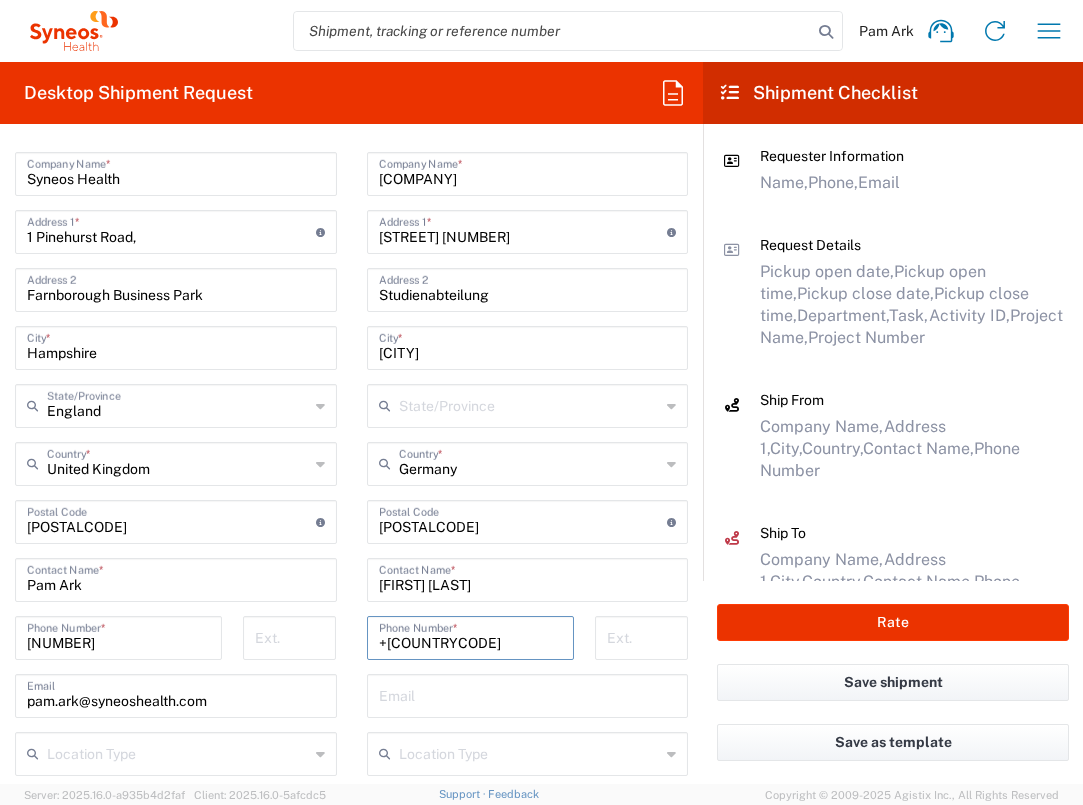 type on "+[COUNTRYCODE]" 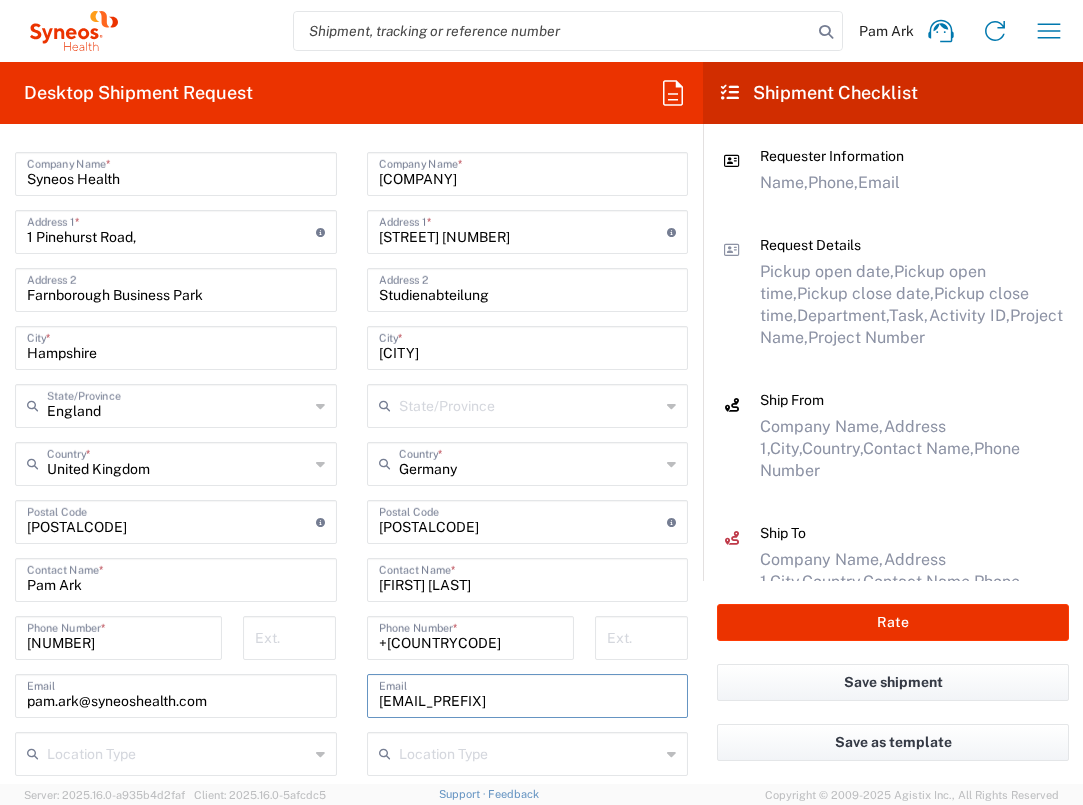 type on "[EMAIL]" 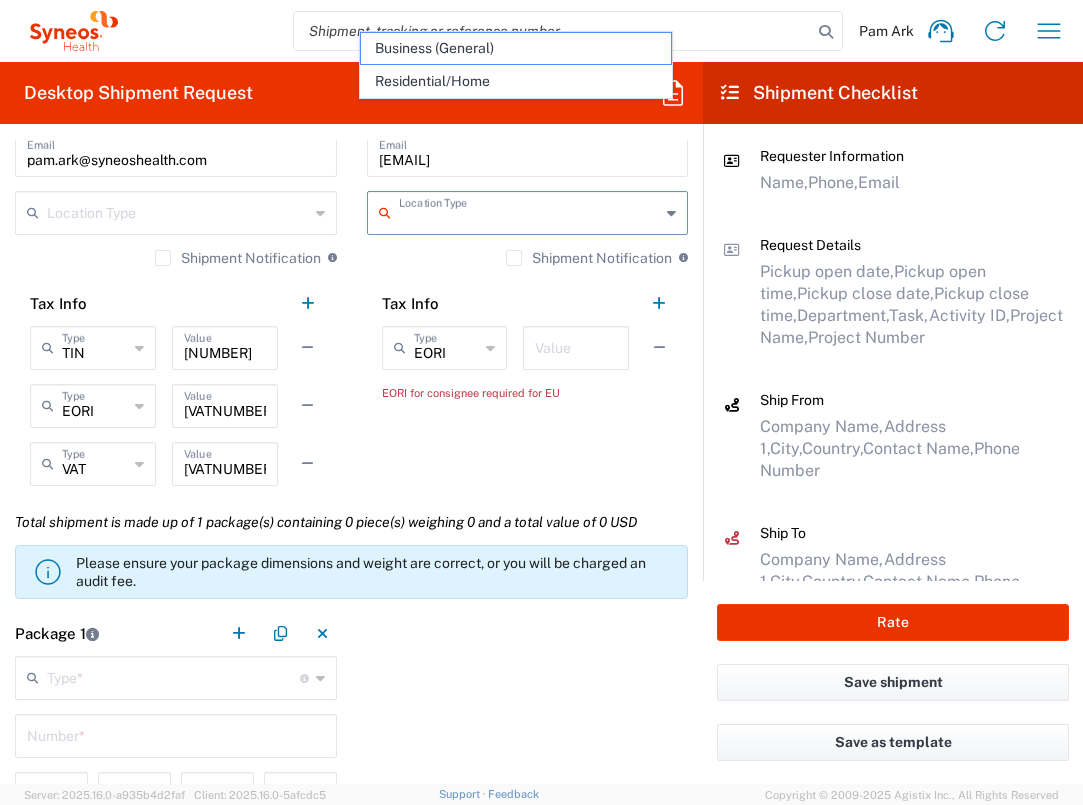scroll, scrollTop: 1607, scrollLeft: 0, axis: vertical 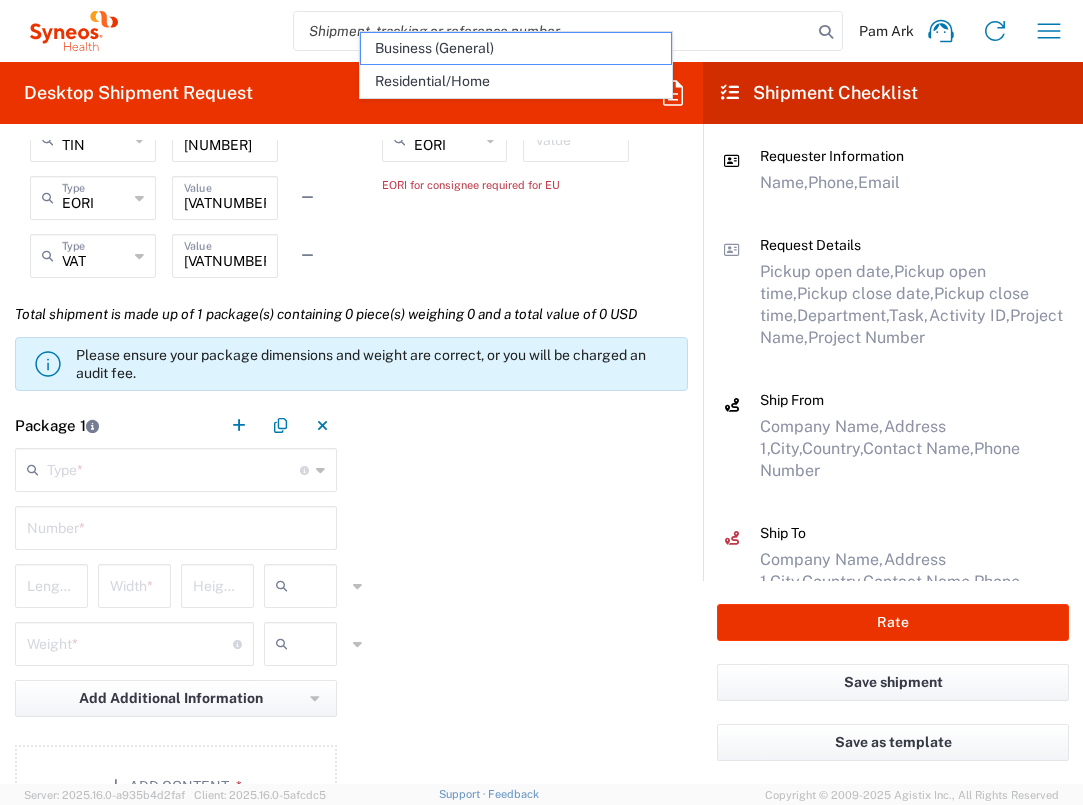 click on "Package 1   Type  * Material used to package goods Envelope Large Box Medium Box Pallet(s) Oversized (Not Stackable) Pallet(s) Oversized (Stackable) Pallet(s) Standard (Not Stackable) Pallet(s) Standard (Stackable) Small Box Vendor Box - 10kg Vendor Box - 25kg Your Packaging  Number  *  Length  *  Width  *  Height  * cm ft in  Weight  * Total weight of package(s) in pounds or kilograms kgs lbs Add Additional Information  Package material   Package temperature   Temperature device  Add Content *" 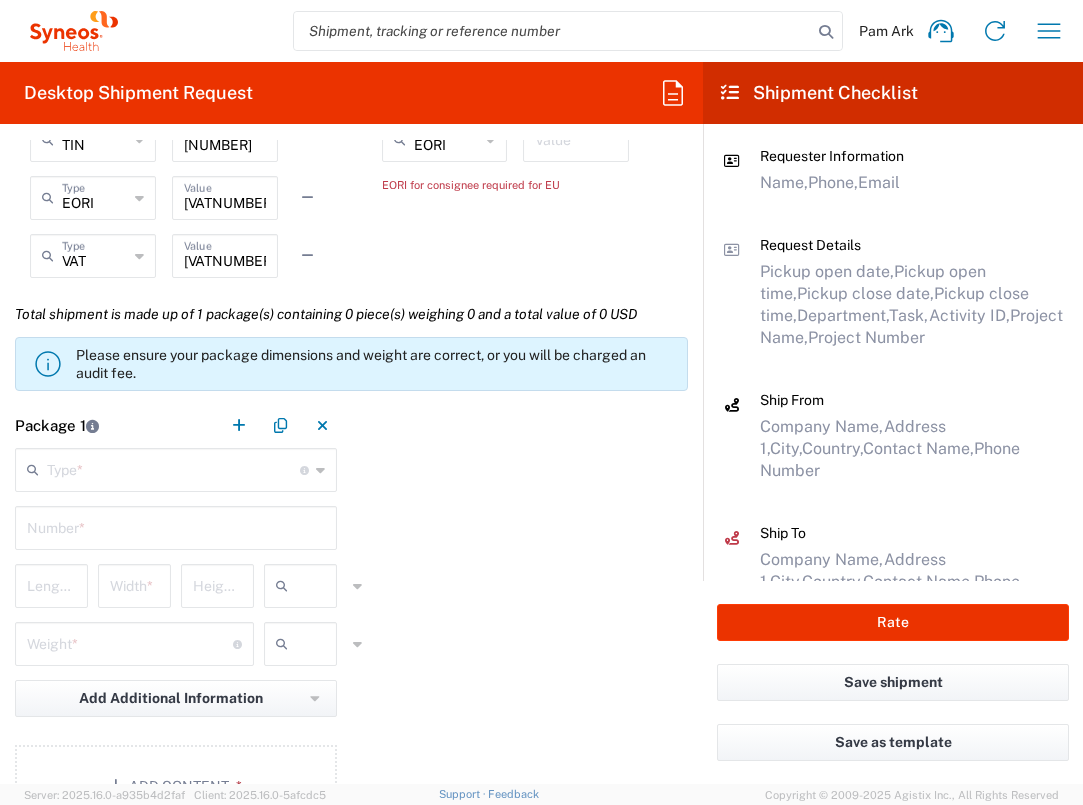 click at bounding box center (576, 138) 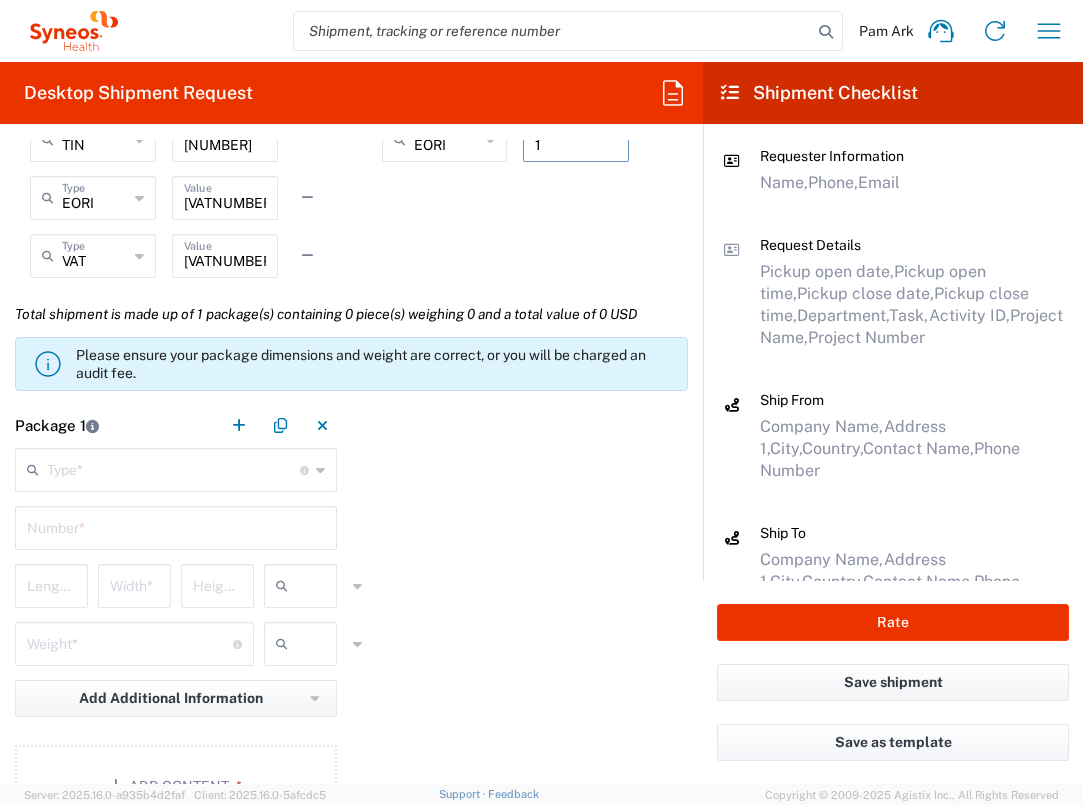 scroll, scrollTop: 1604, scrollLeft: 0, axis: vertical 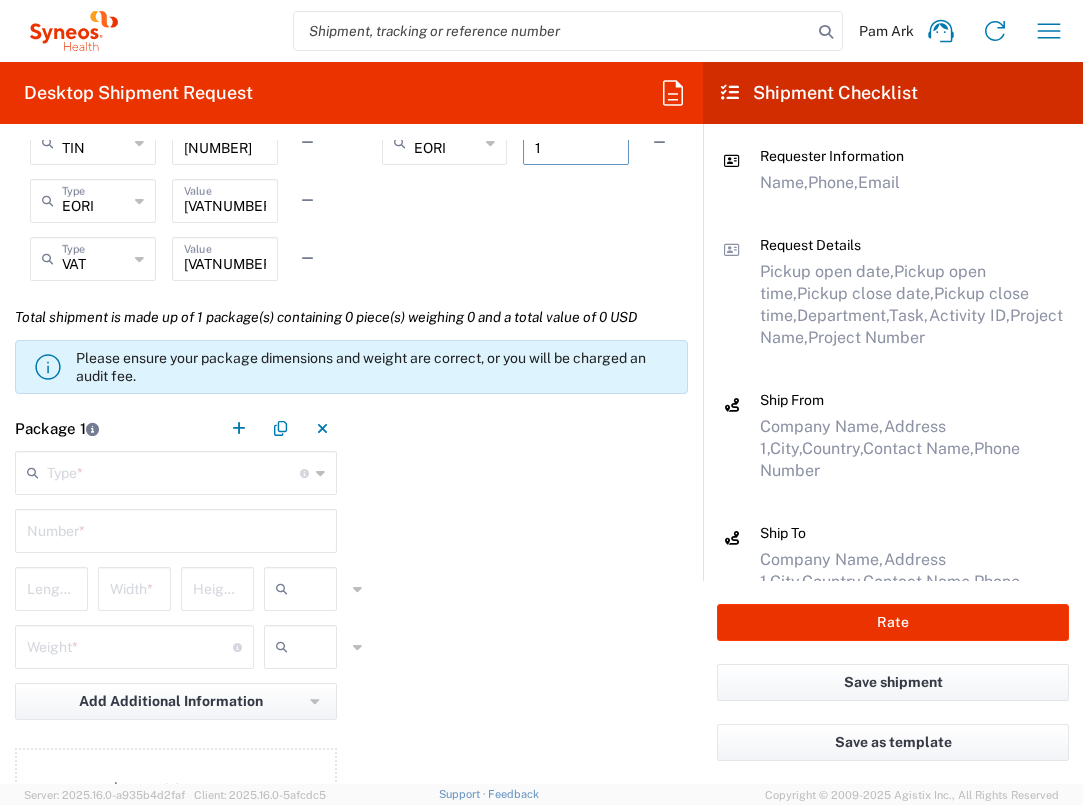 type on "1" 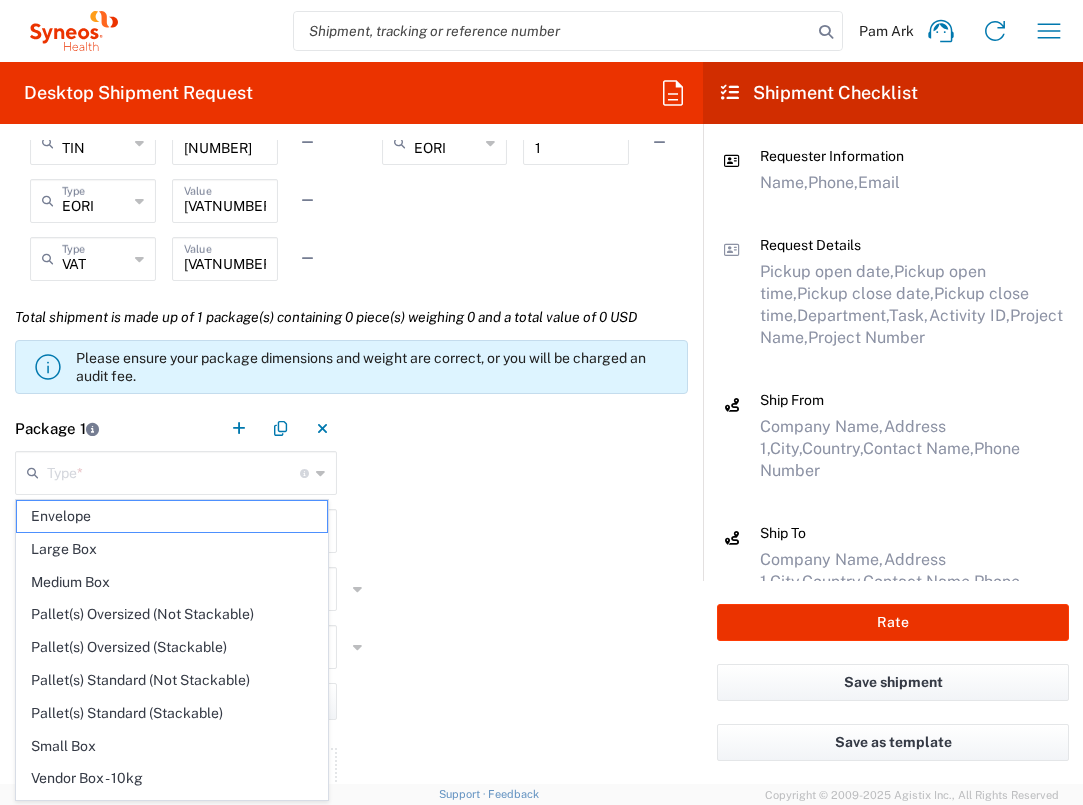 click on "Envelope" 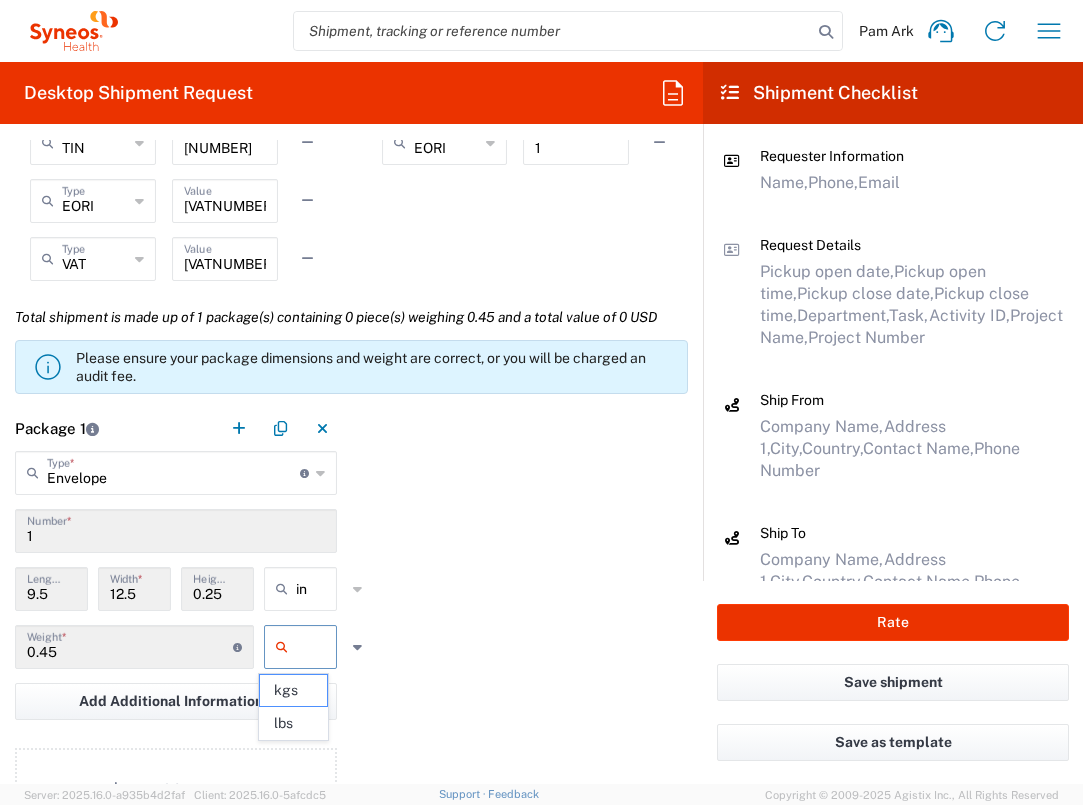 click at bounding box center [321, 647] 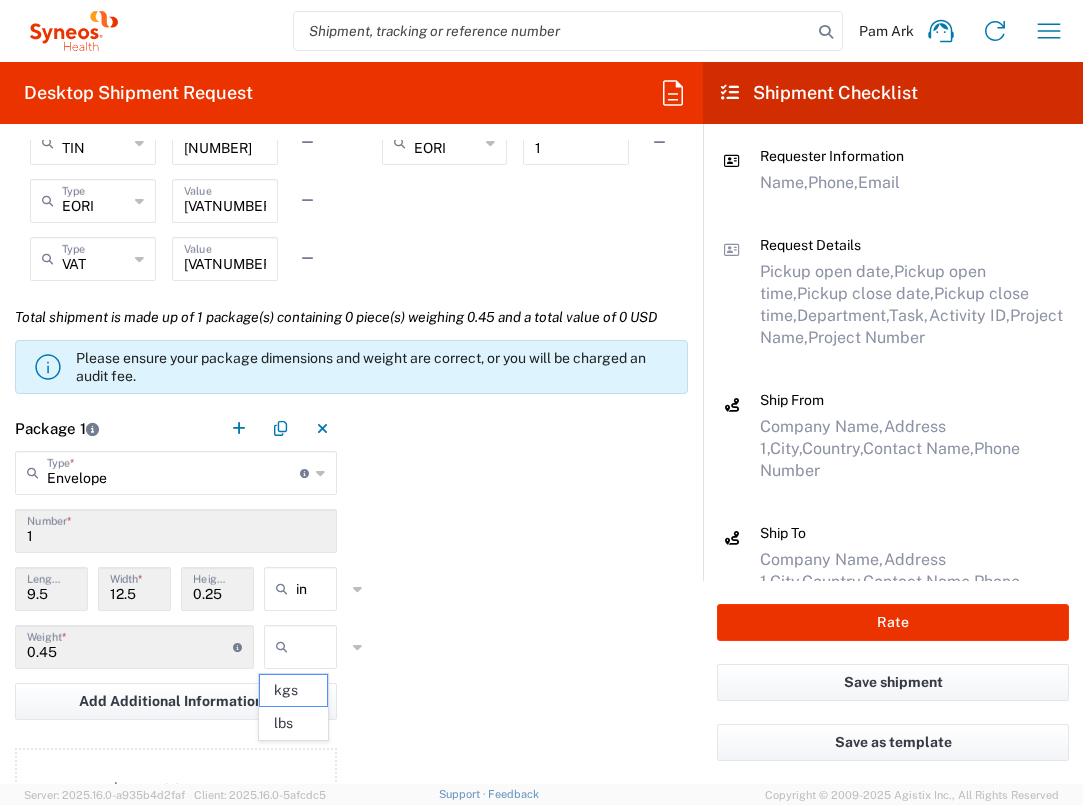 click on "lbs" 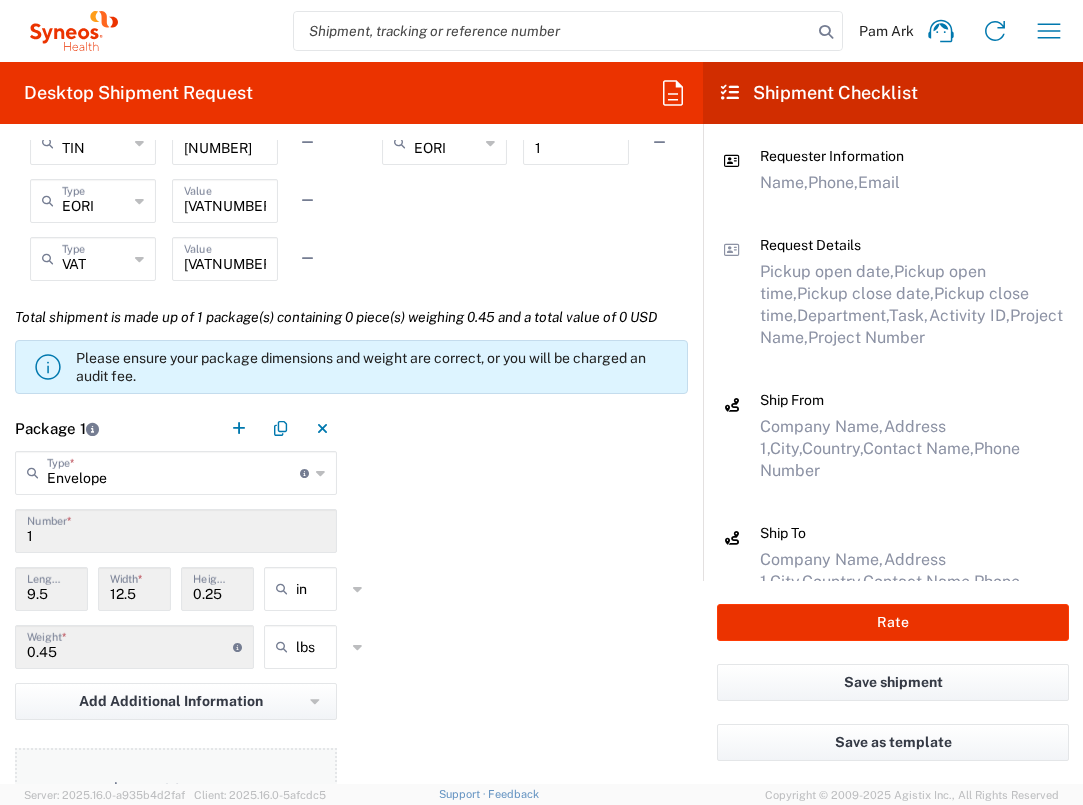 click on "Add Content *" 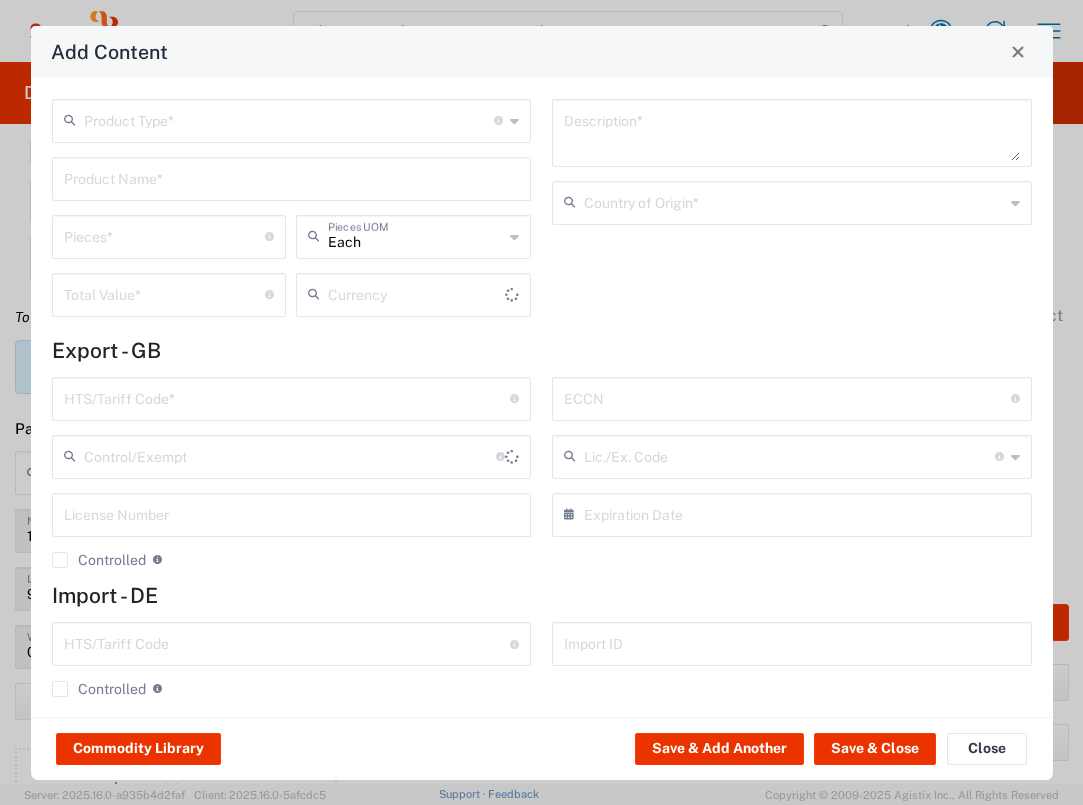 type on "US Dollar" 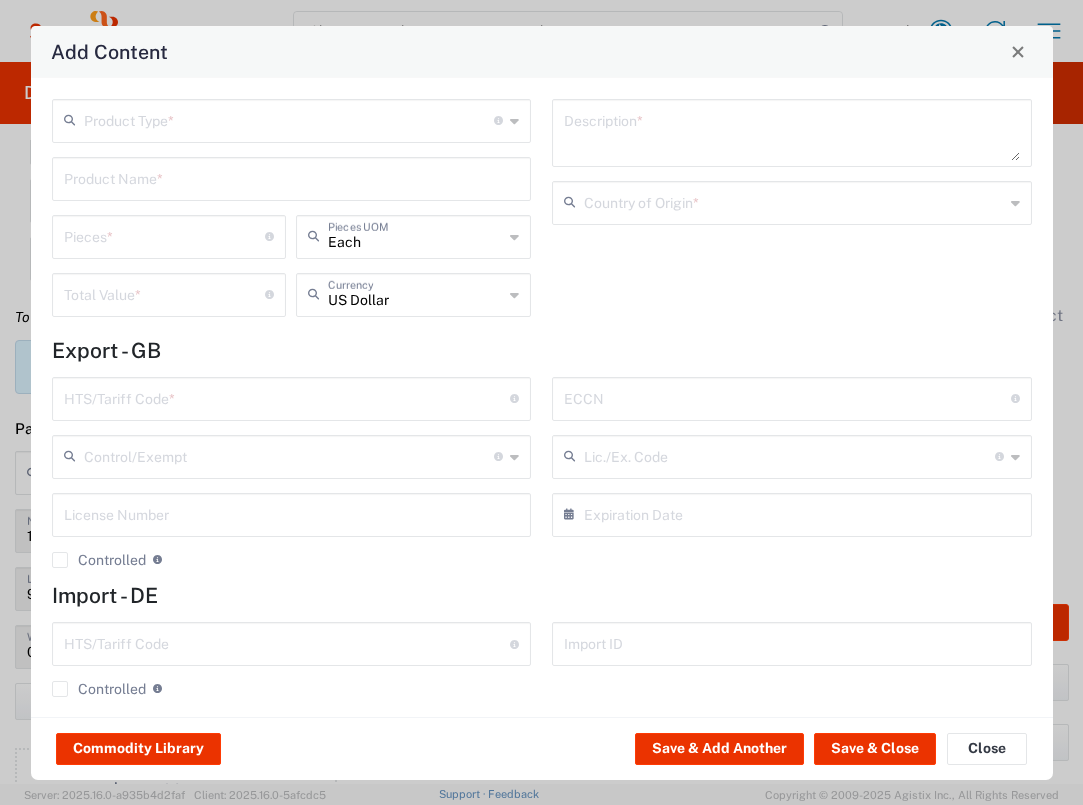 click at bounding box center (289, 119) 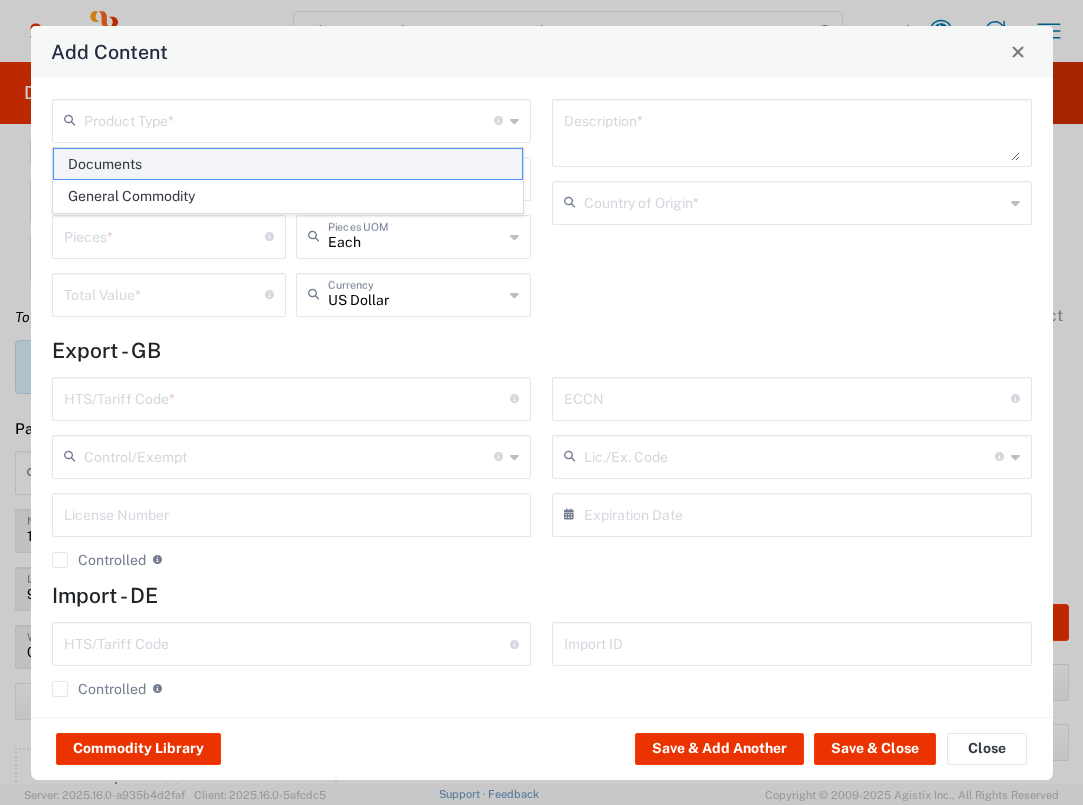 click on "Documents" 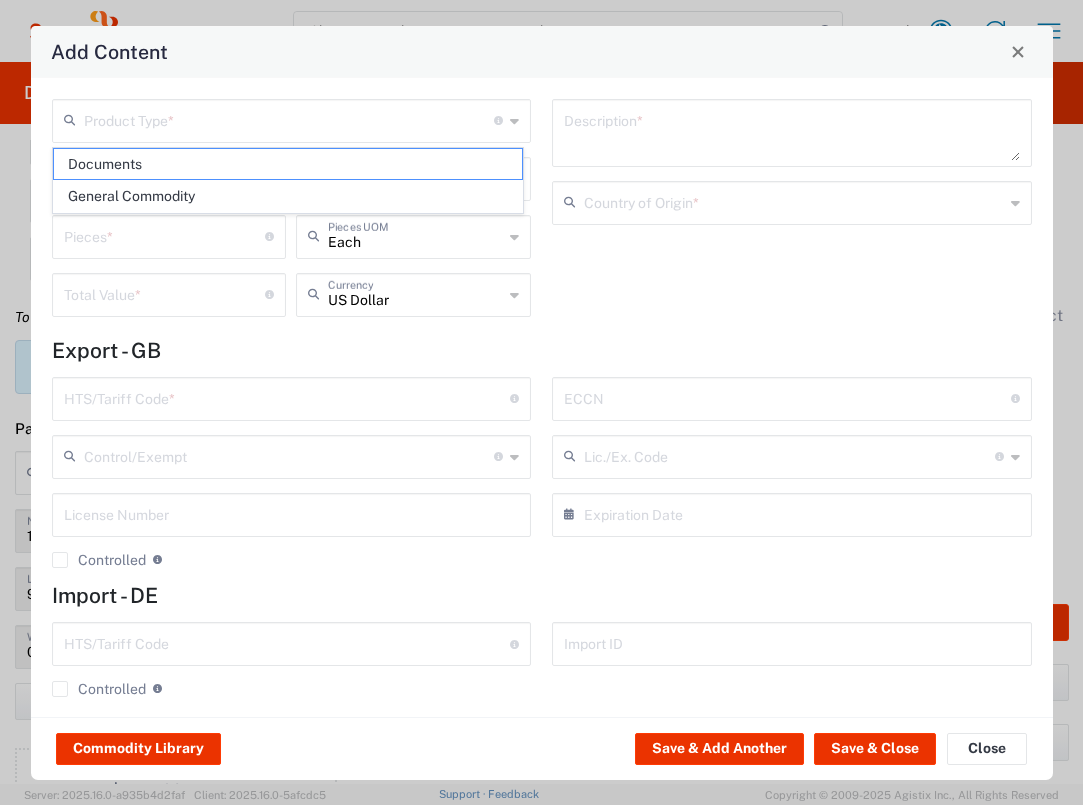 type on "Documents" 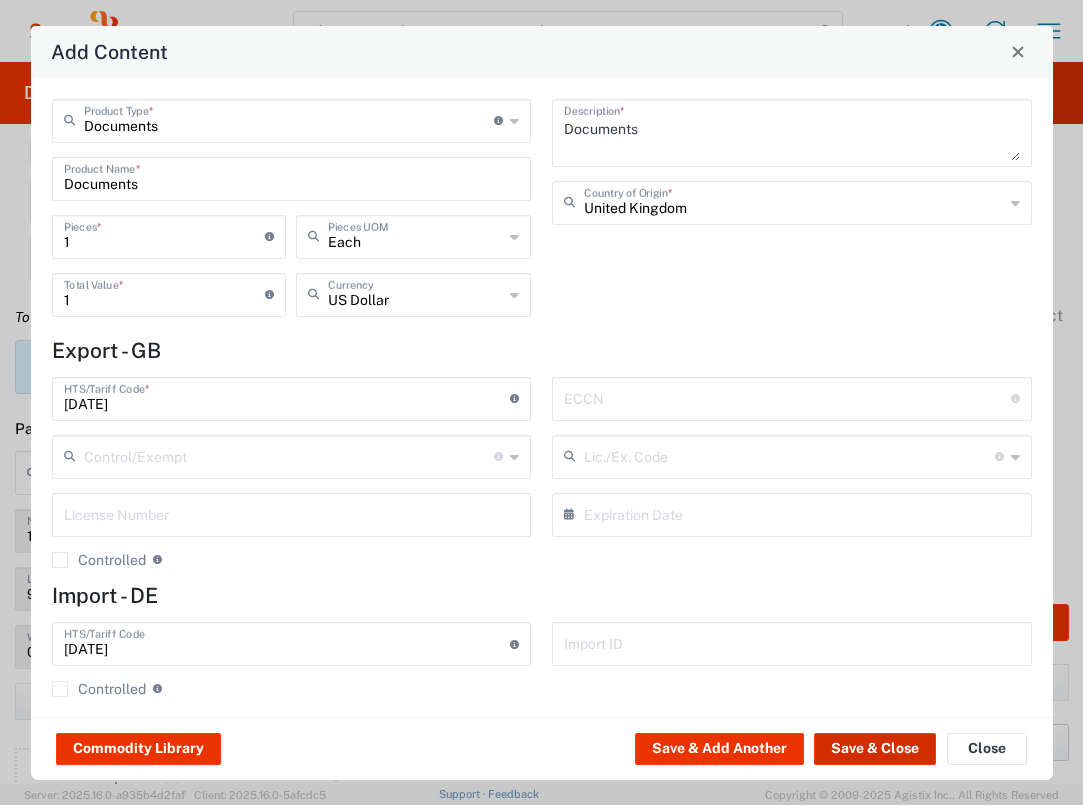 click on "Save & Close" 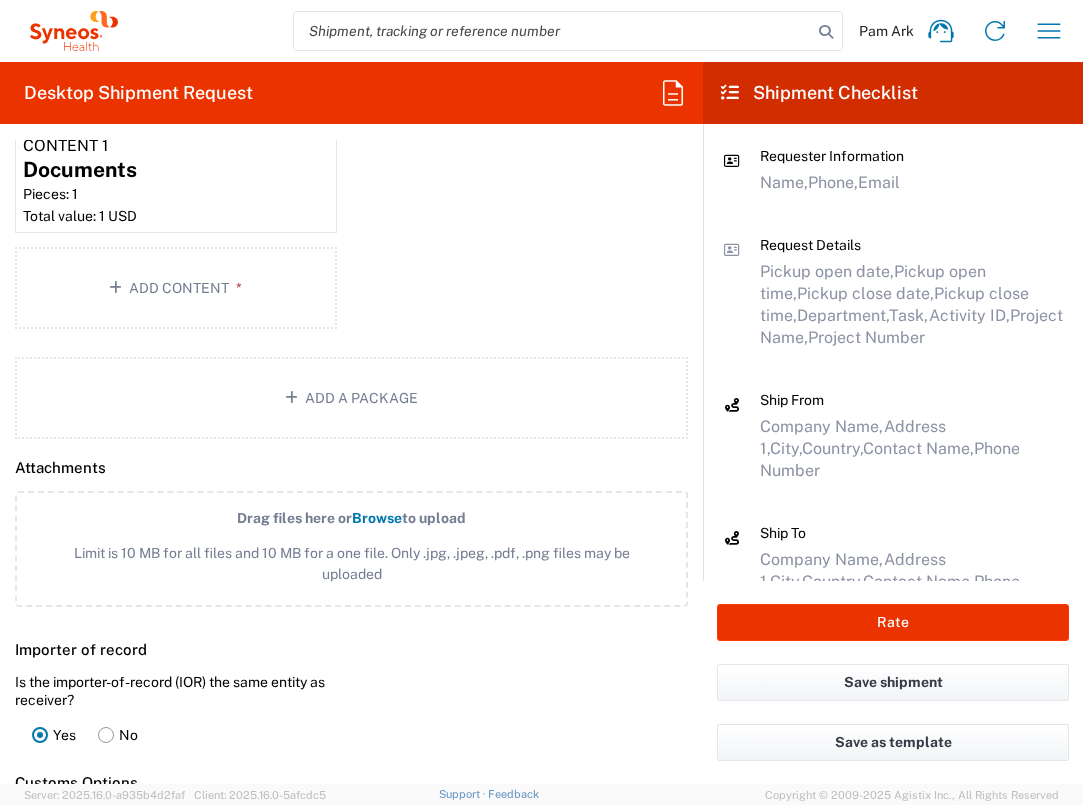 scroll, scrollTop: 2556, scrollLeft: 0, axis: vertical 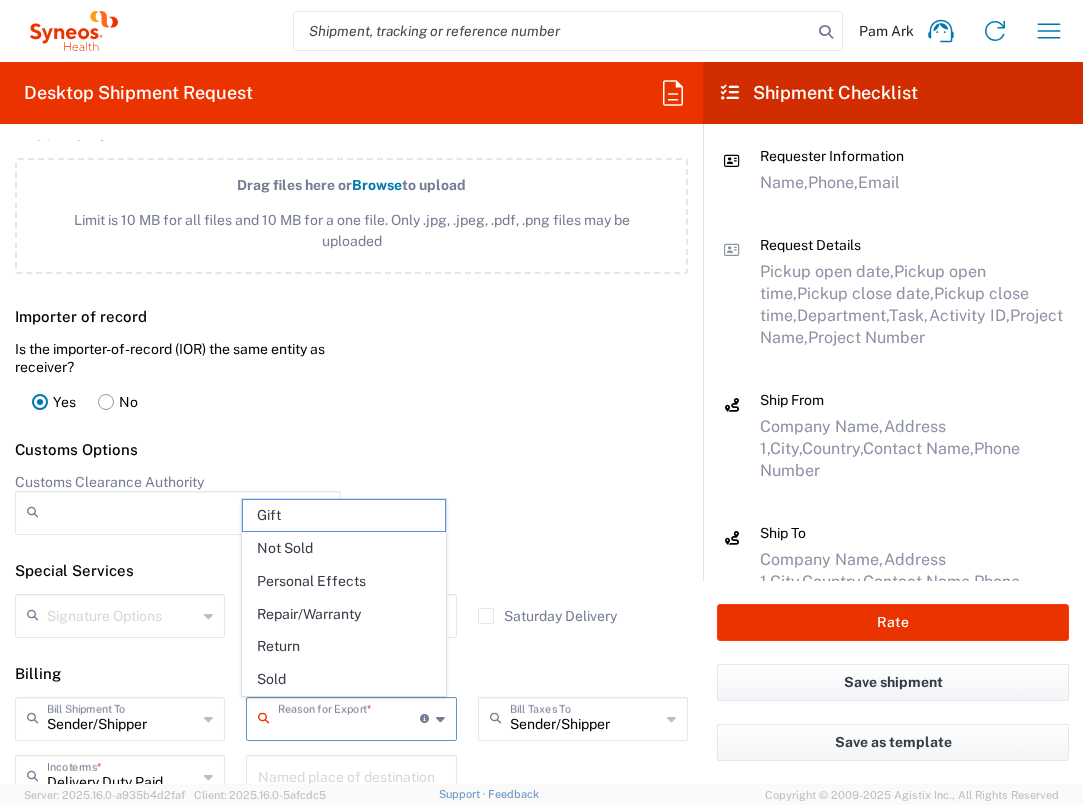 click at bounding box center (348, 717) 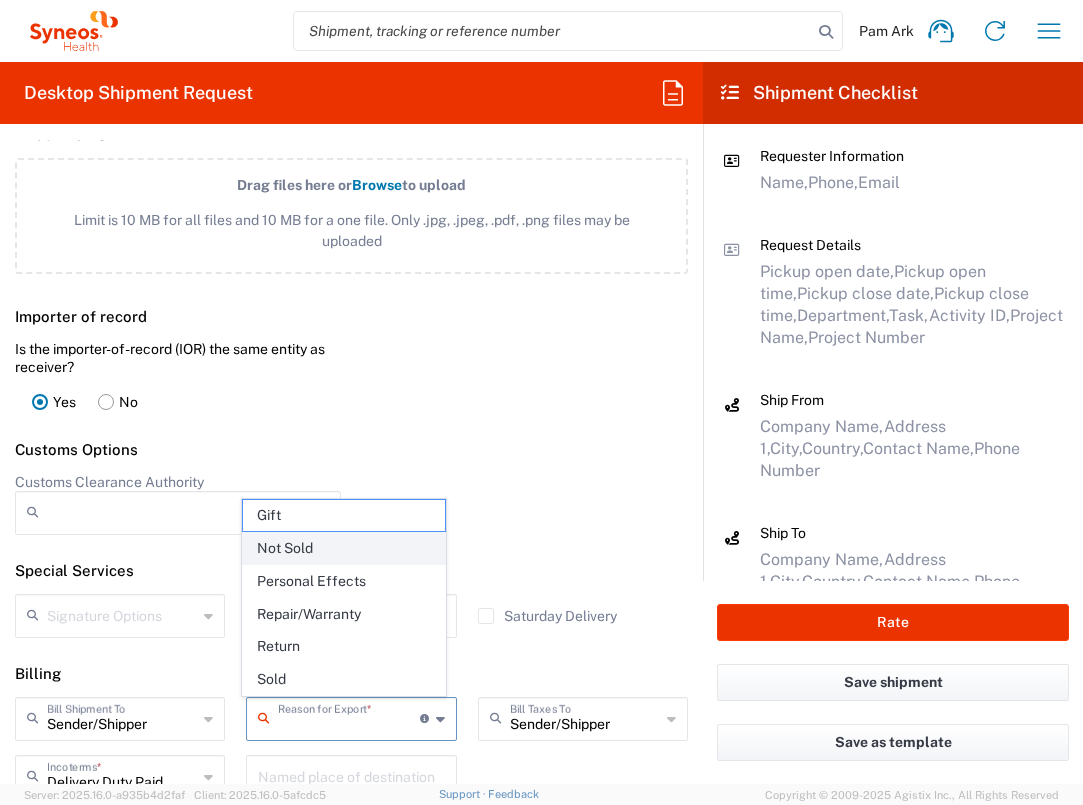 click on "Not Sold" 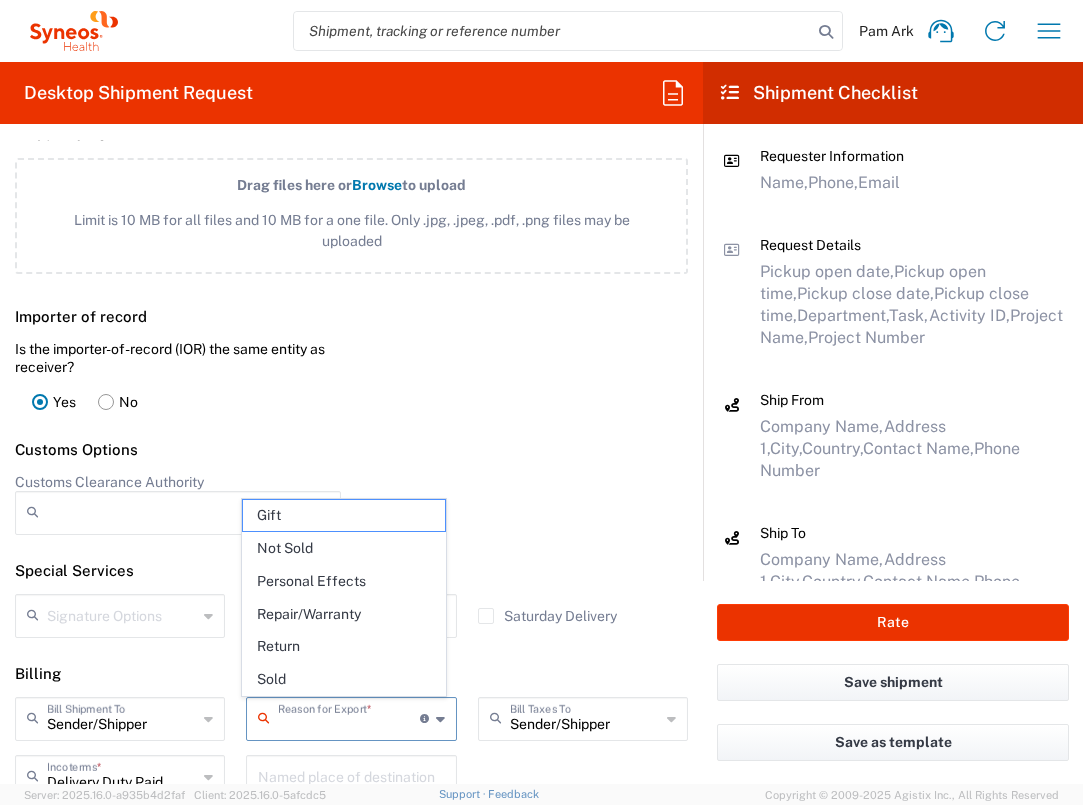 type on "Not Sold" 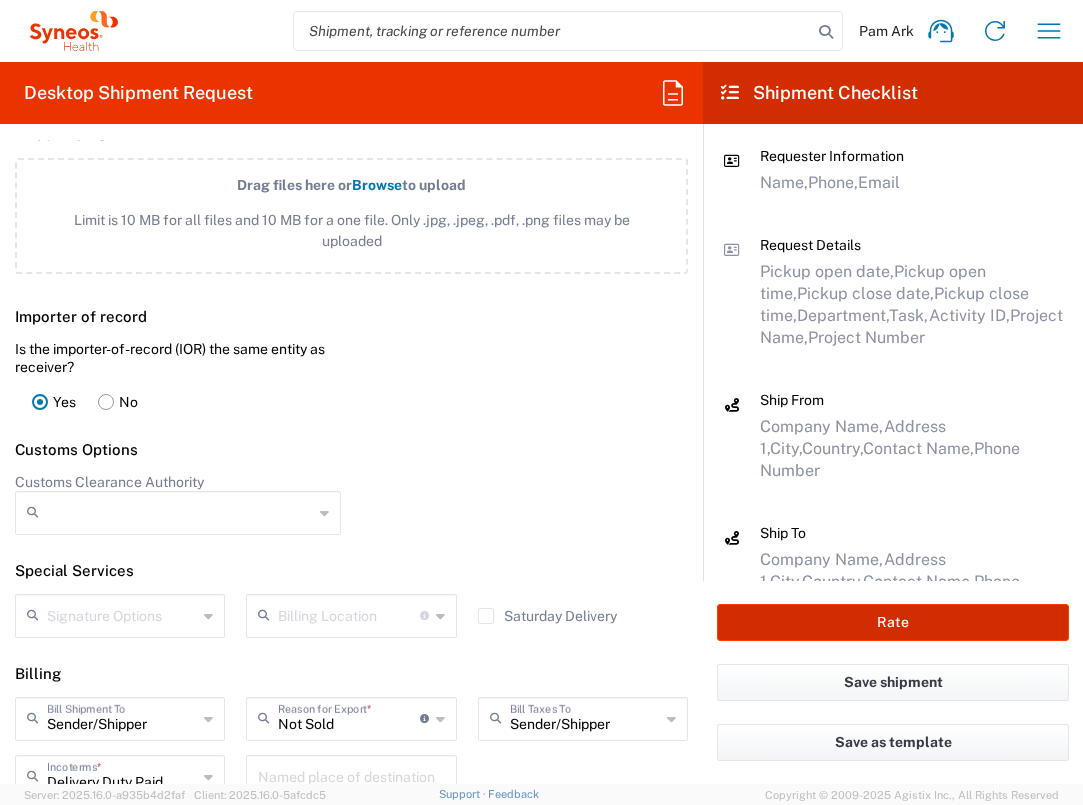 click on "Rate" 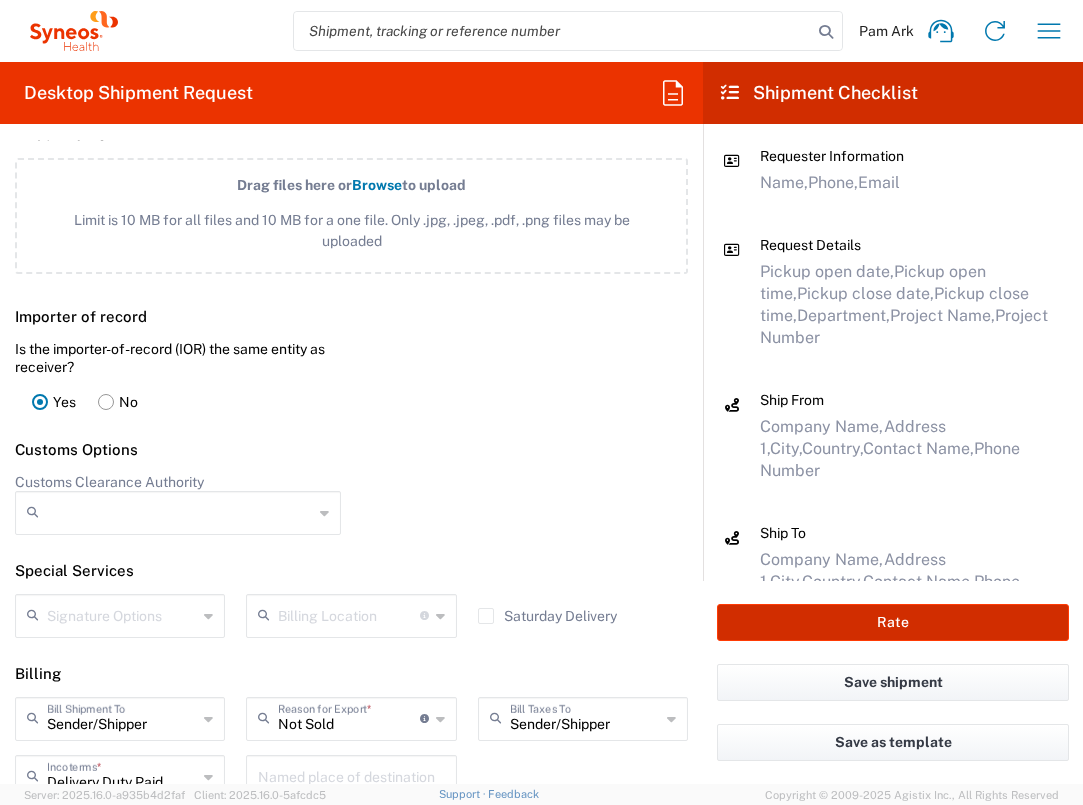 type on "7054383" 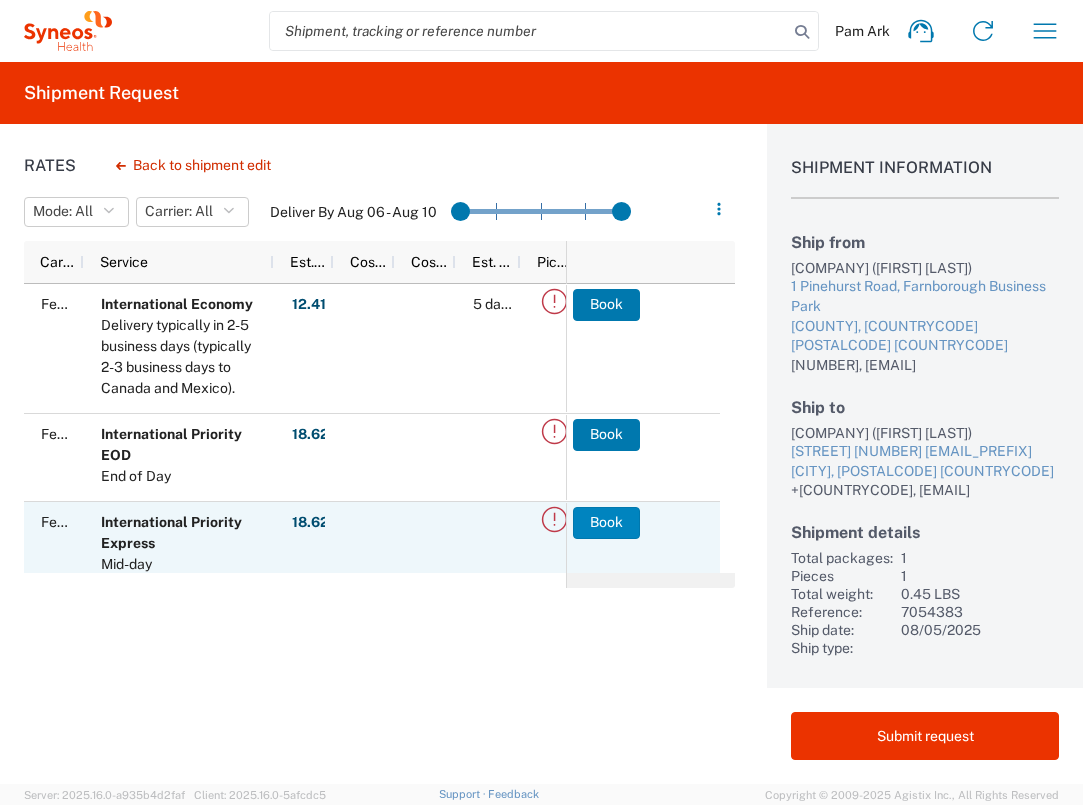click on "Book" 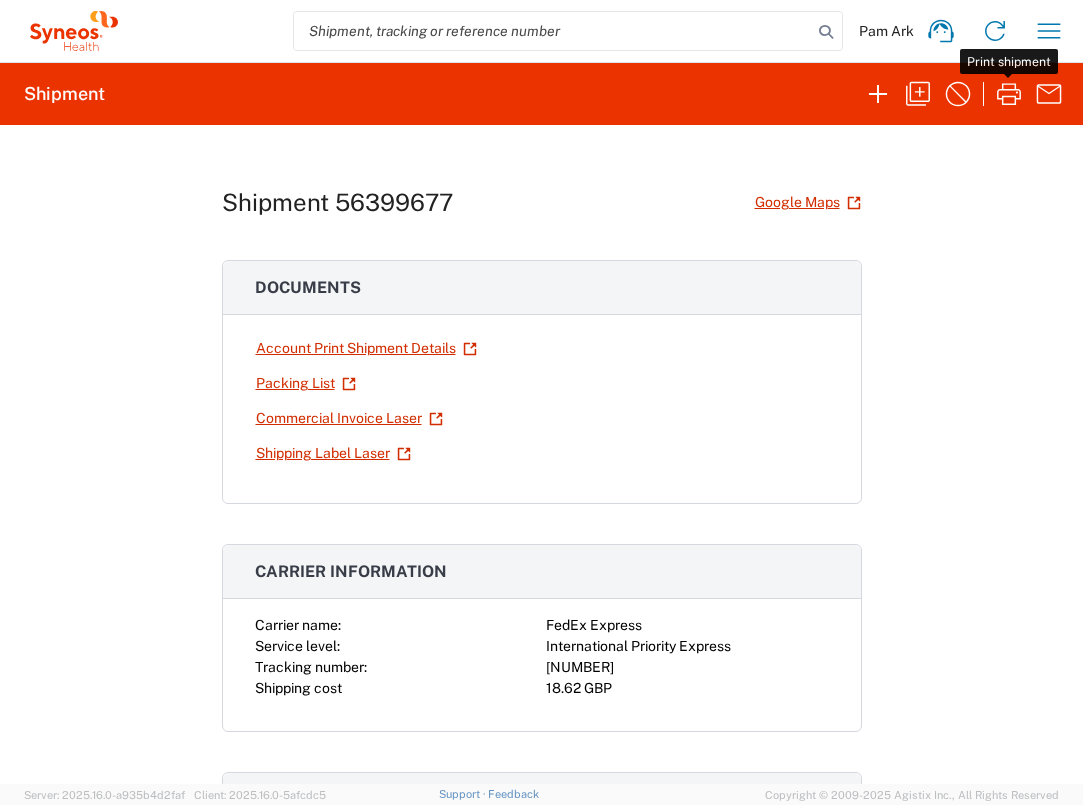 click 